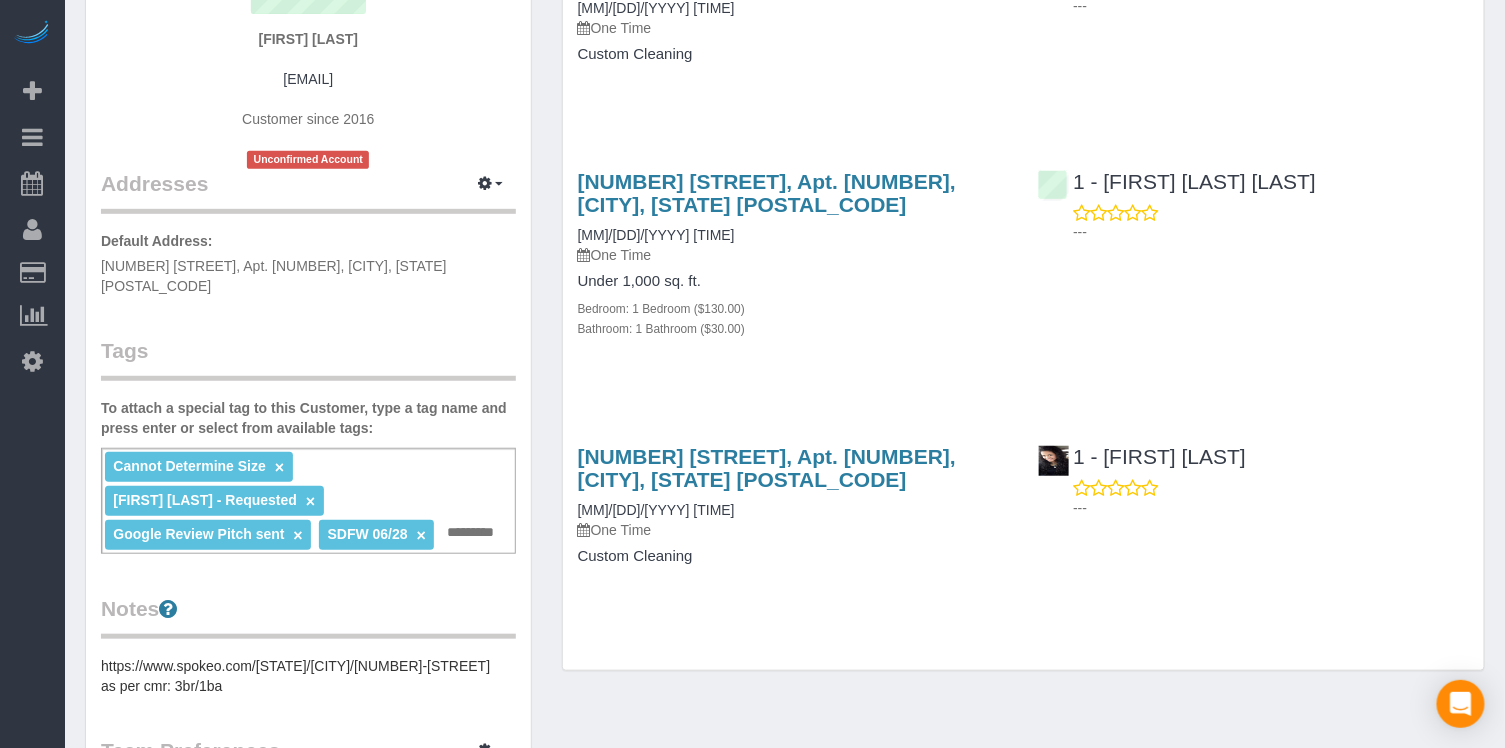 scroll, scrollTop: 510, scrollLeft: 0, axis: vertical 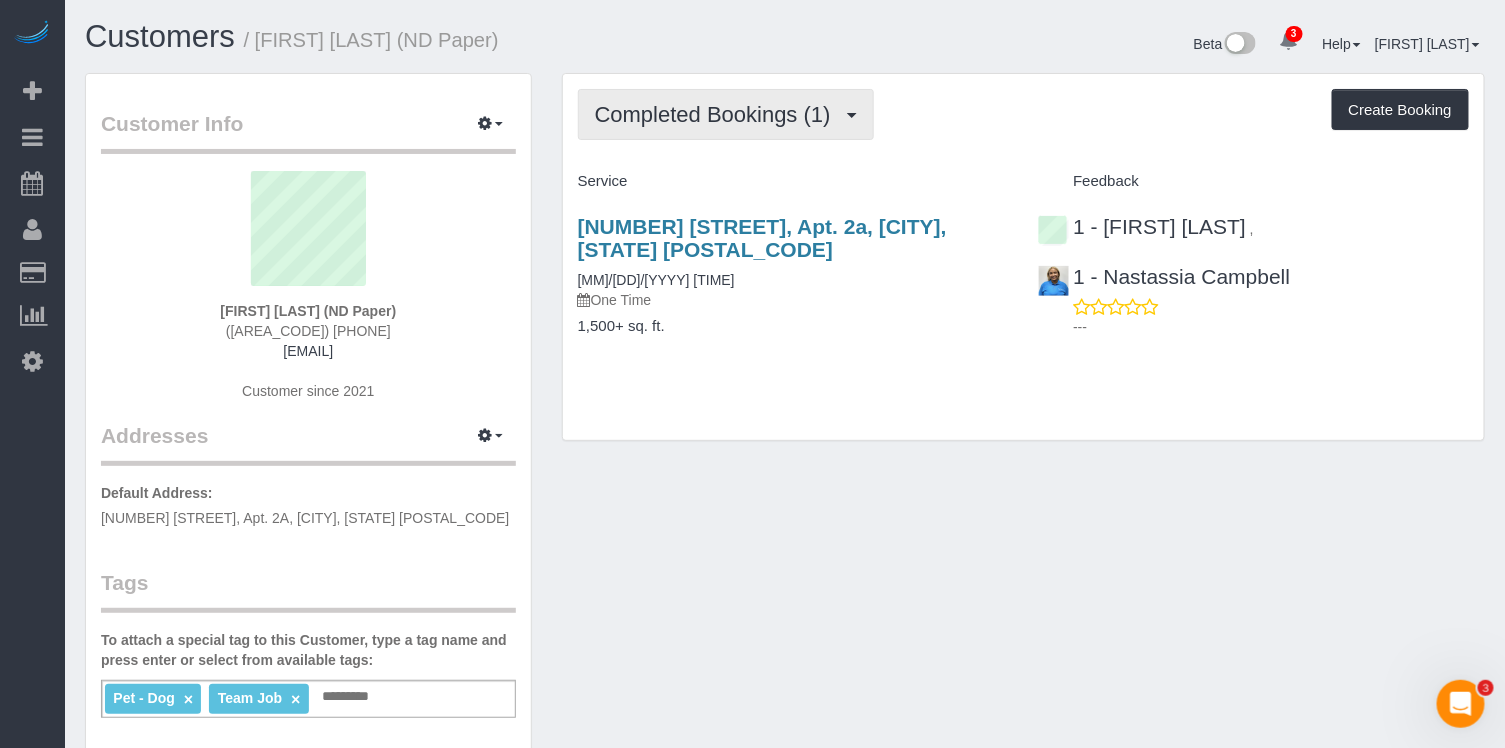 click on "Completed Bookings (1)" at bounding box center [718, 114] 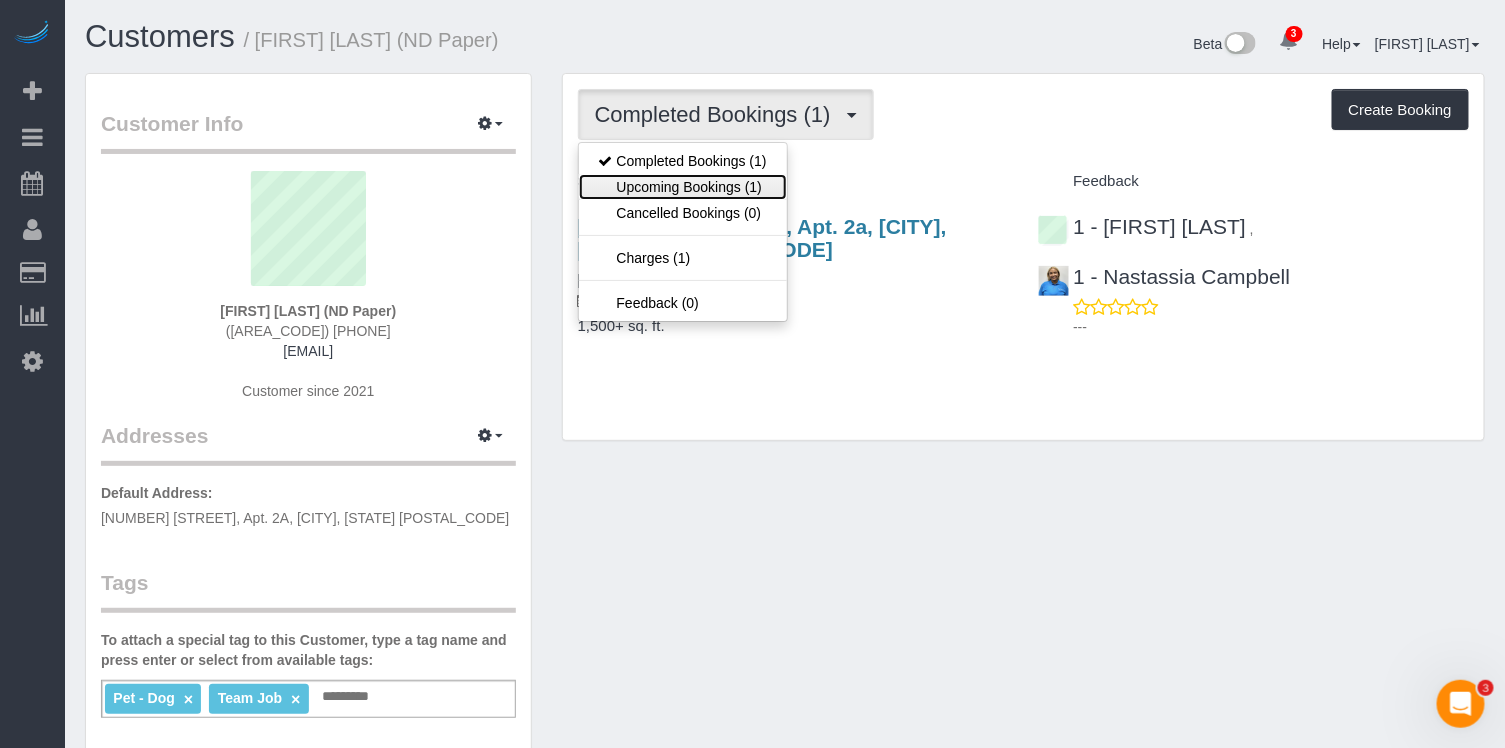 click on "Upcoming Bookings (1)" at bounding box center (683, 187) 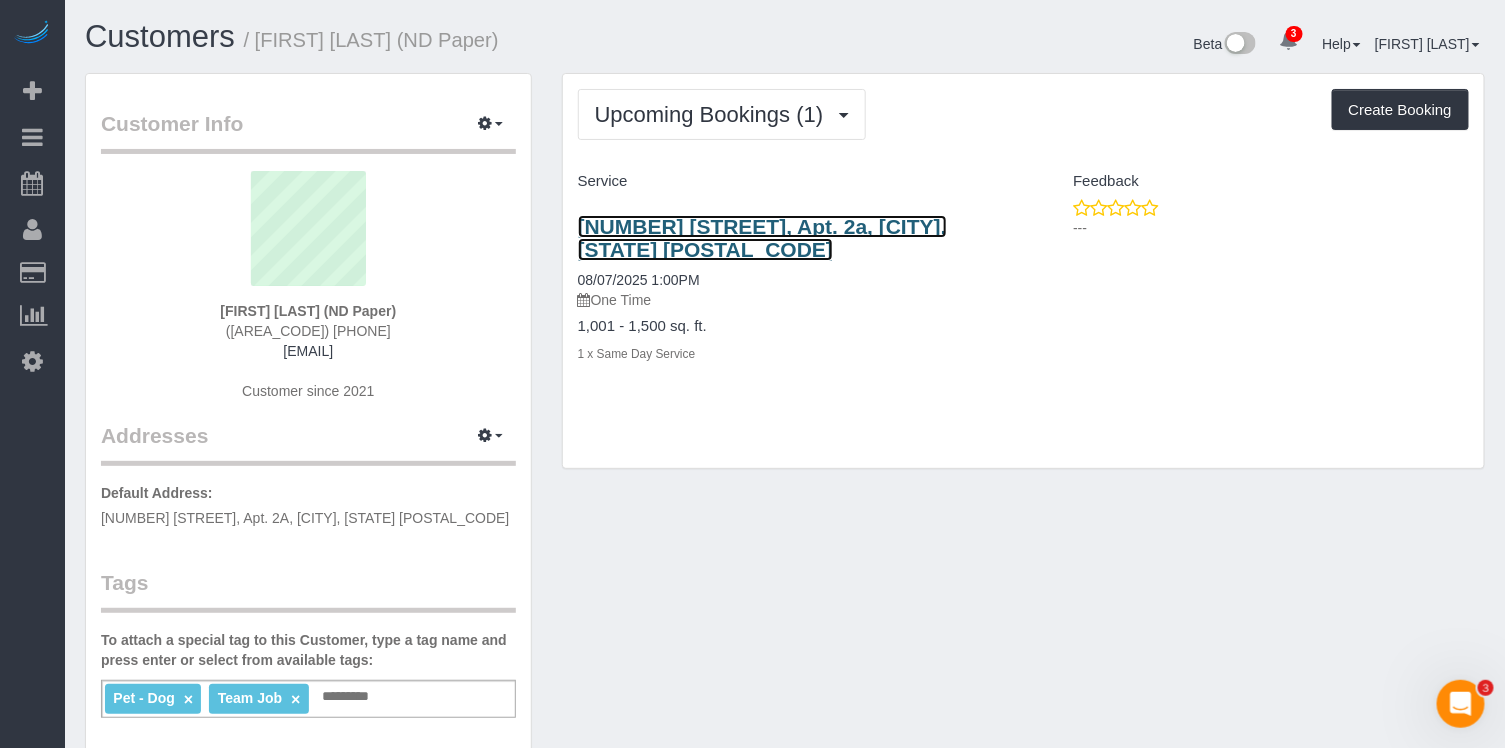 click on "31 West 11th Street, Apt. 2a, New York, NY 10011" at bounding box center (762, 238) 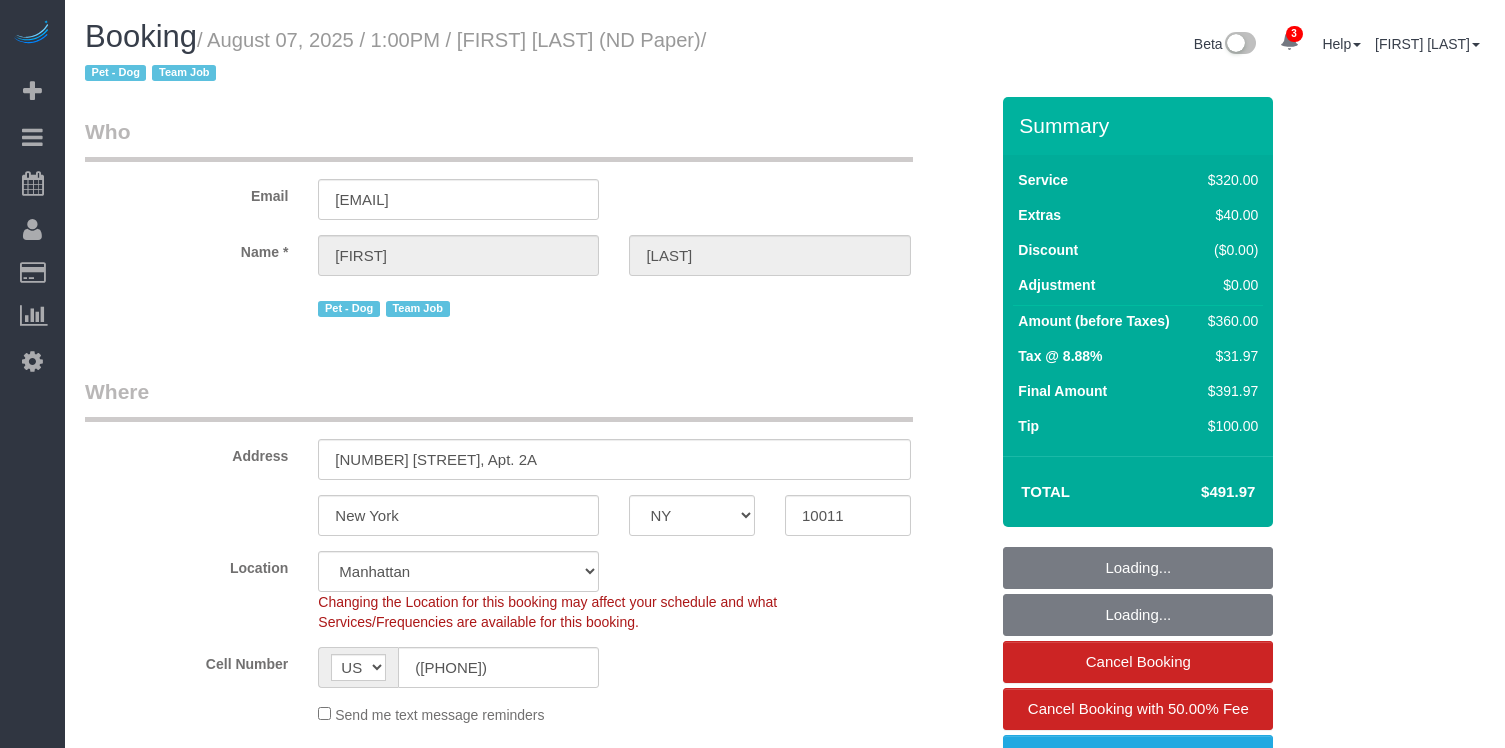 select on "NY" 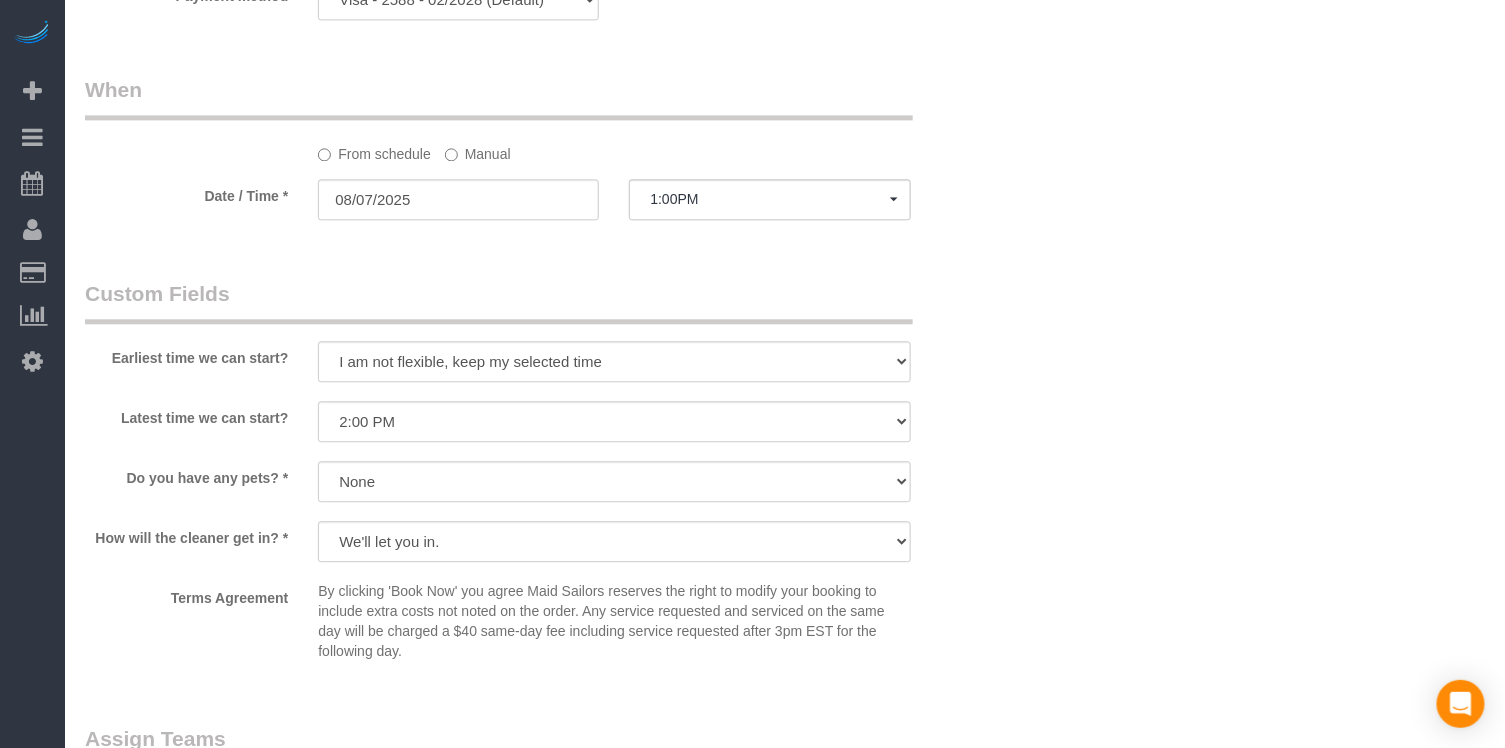 scroll, scrollTop: 0, scrollLeft: 0, axis: both 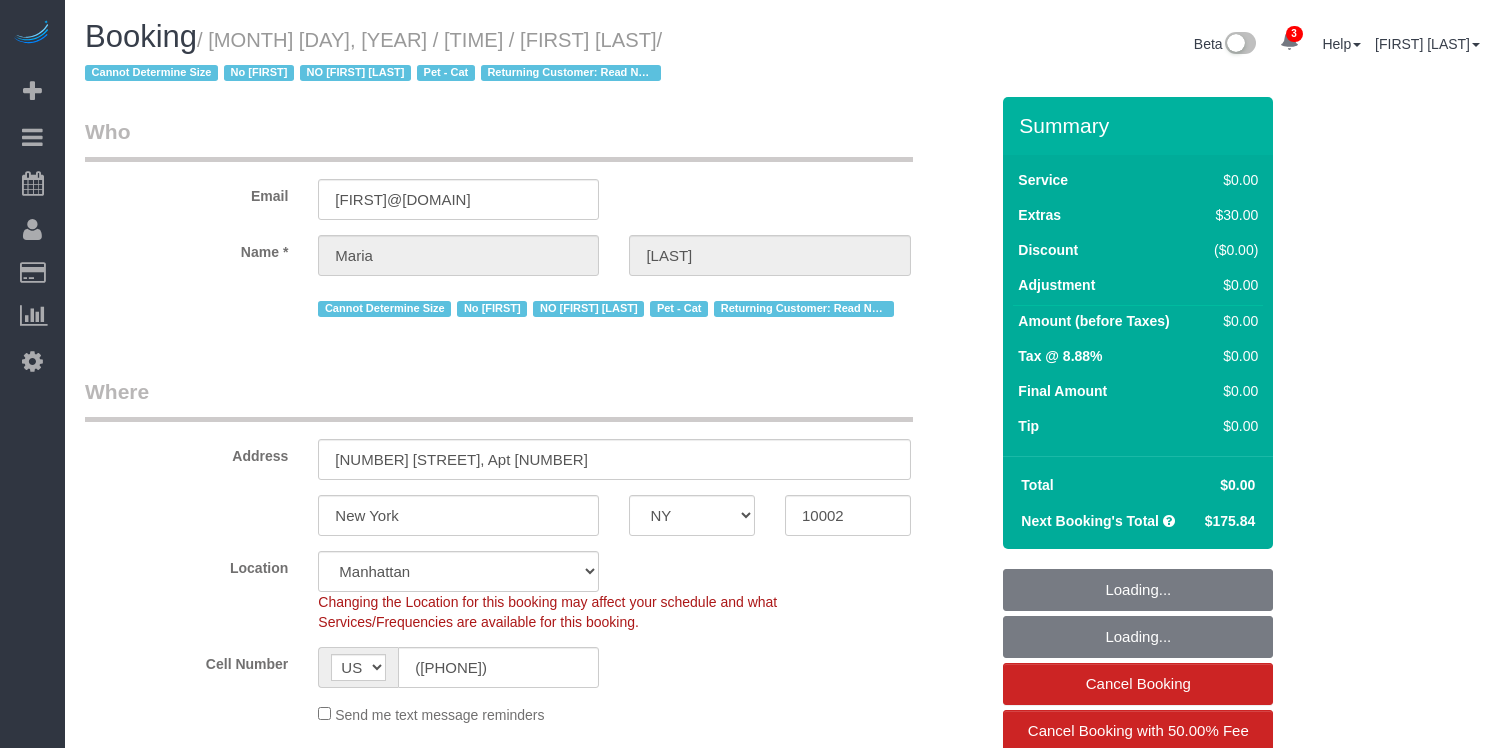 select on "NY" 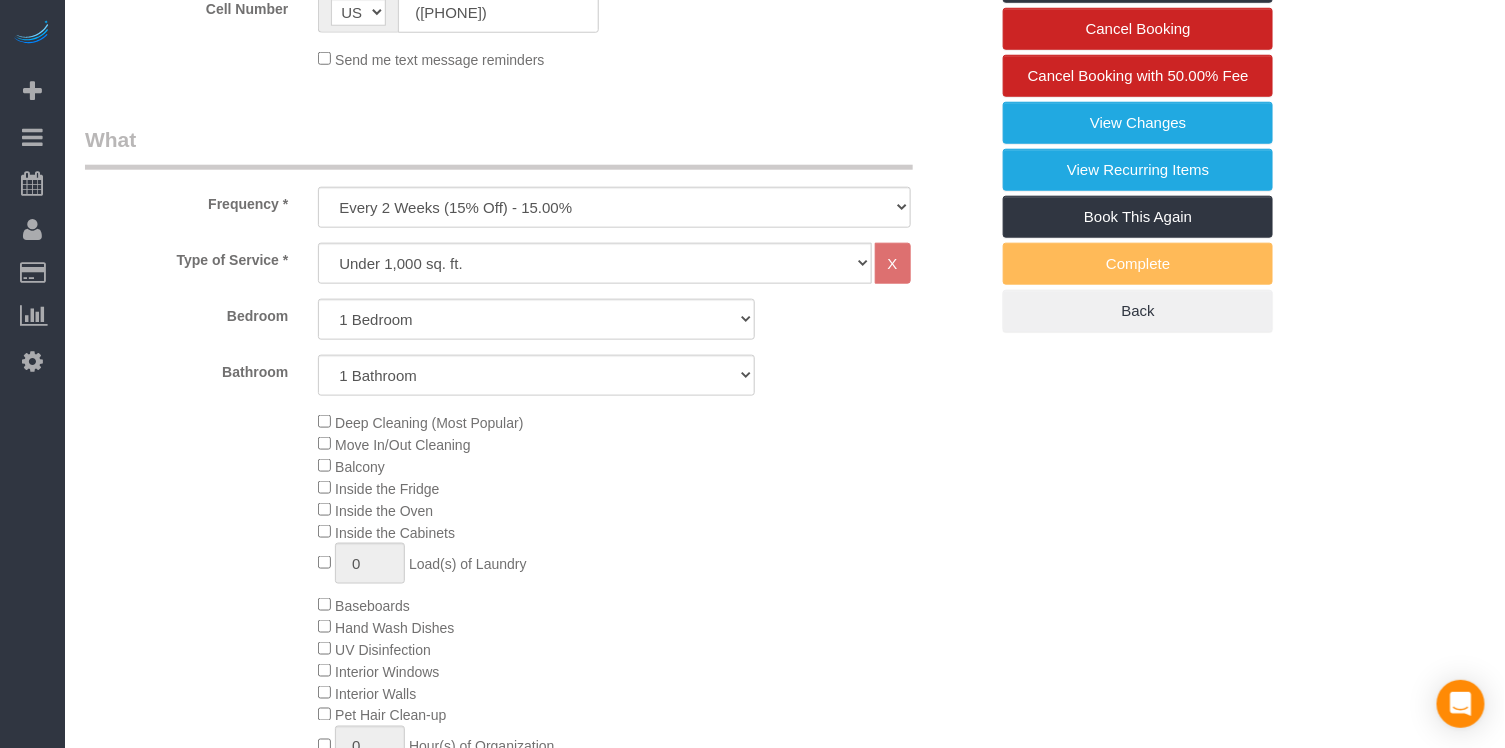 scroll, scrollTop: 583, scrollLeft: 0, axis: vertical 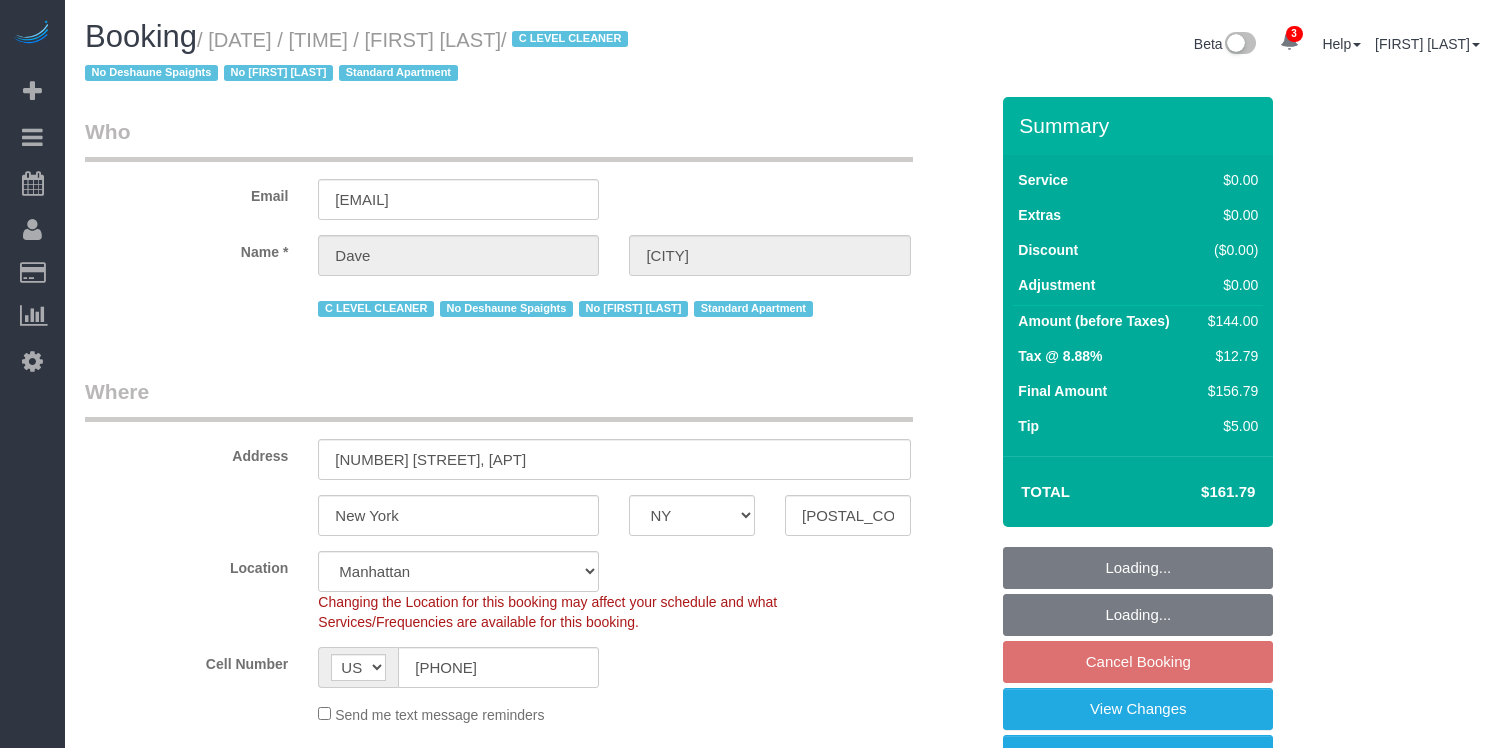 select on "NY" 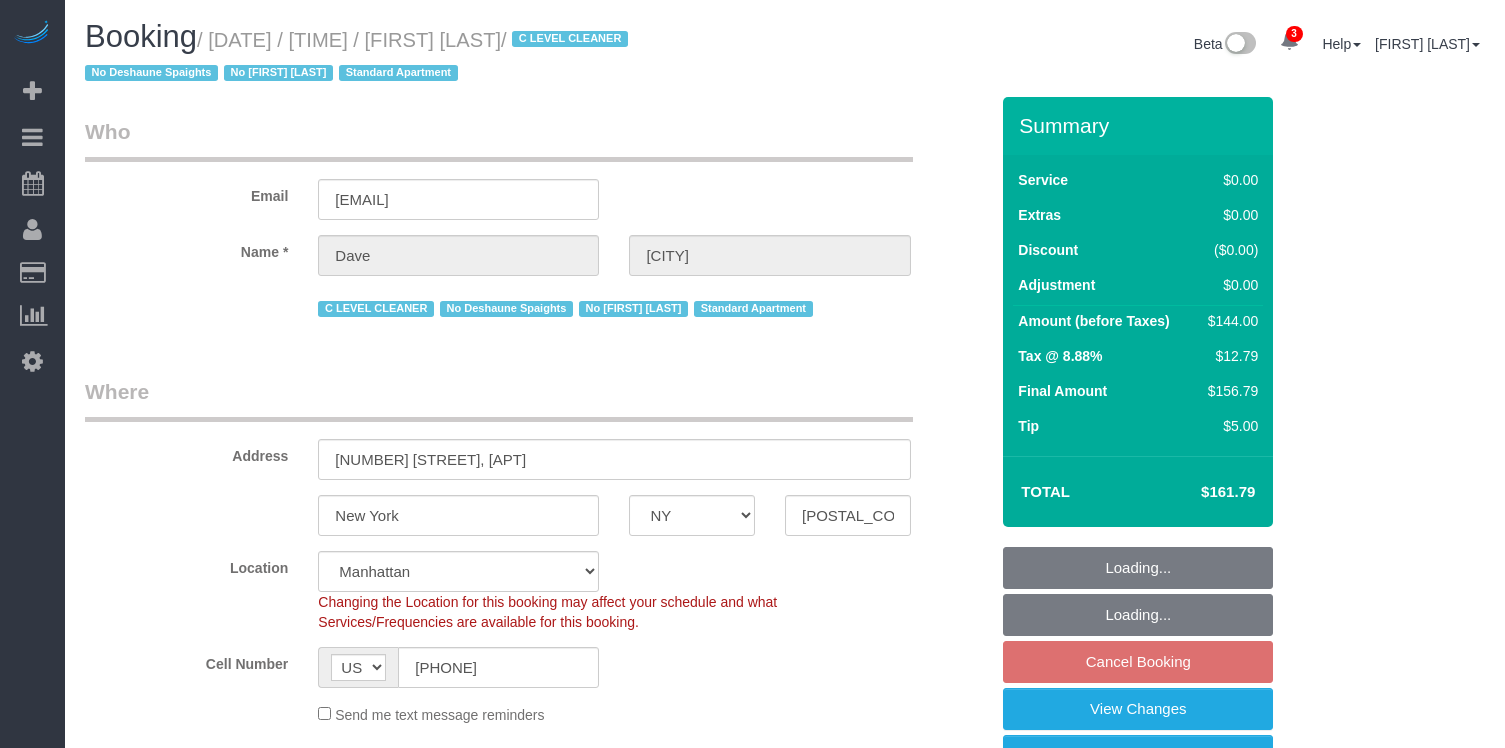 click at bounding box center (614, 3103) 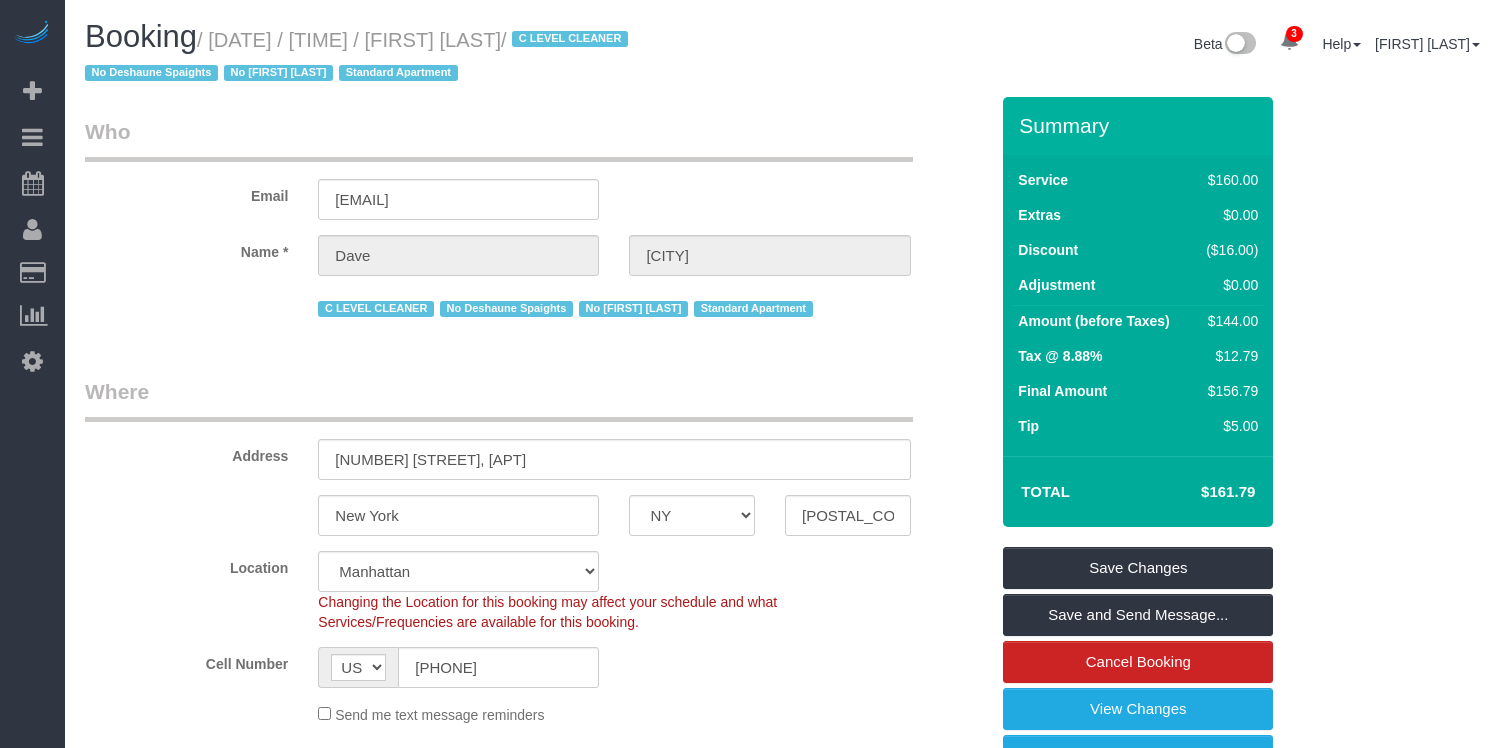 scroll, scrollTop: 2795, scrollLeft: 0, axis: vertical 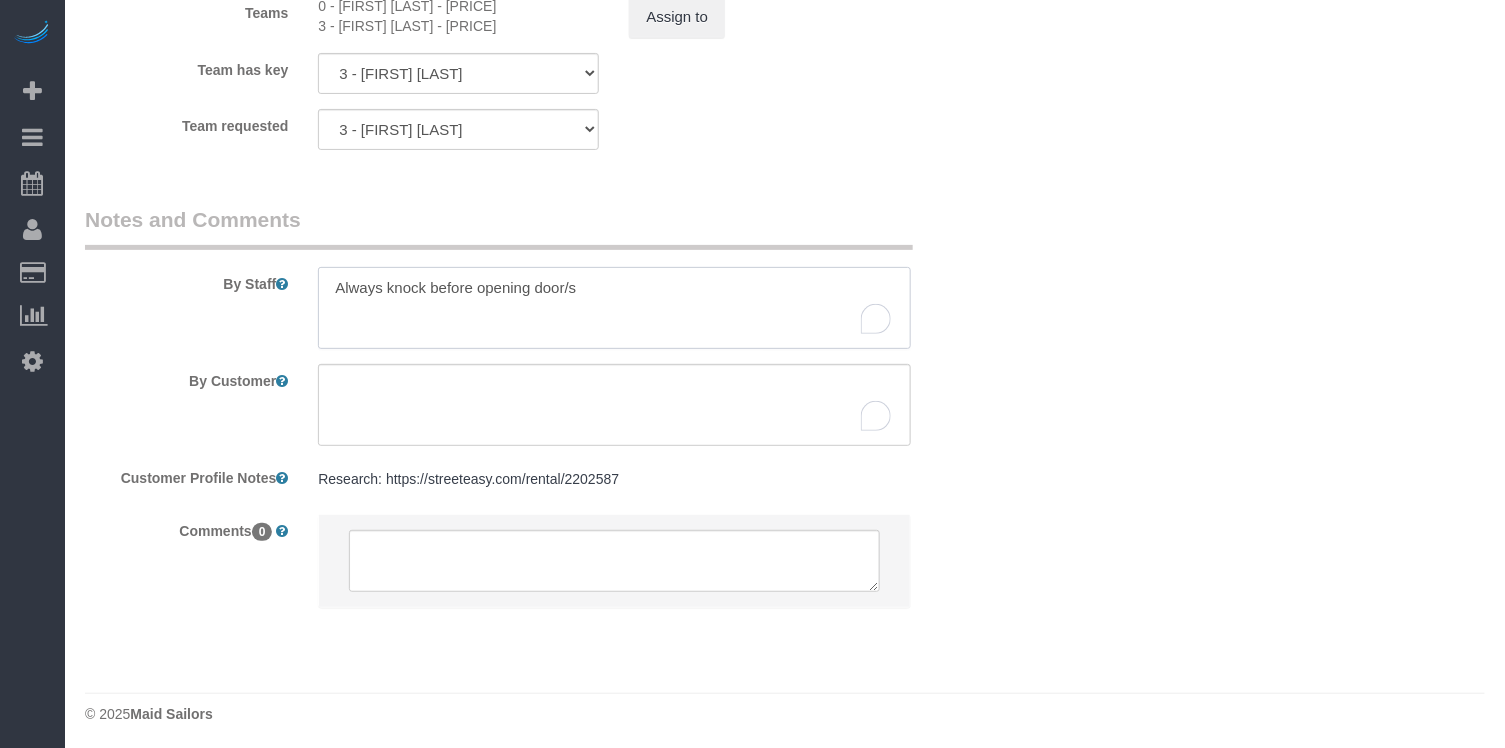 type on "Always knock before opening door/s" 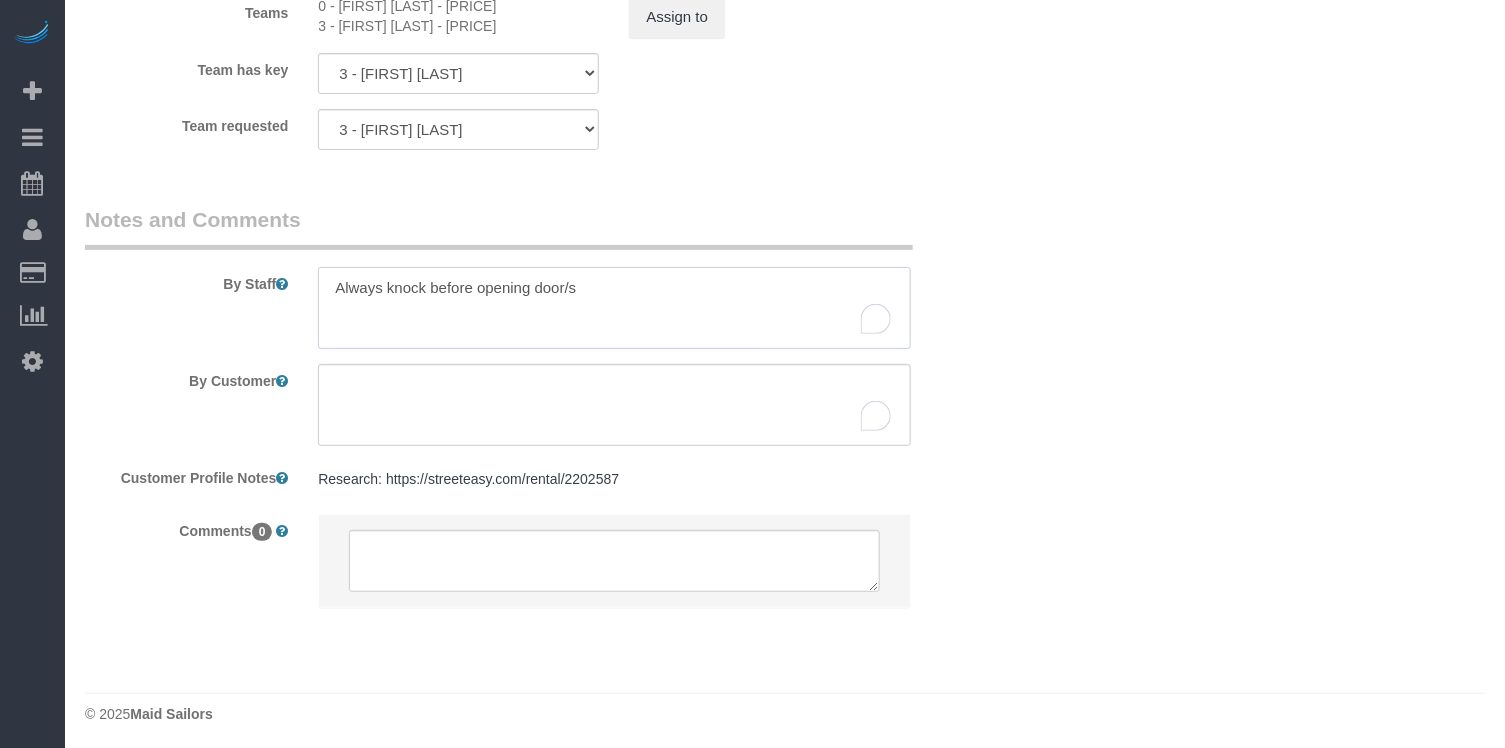 scroll, scrollTop: 2795, scrollLeft: 0, axis: vertical 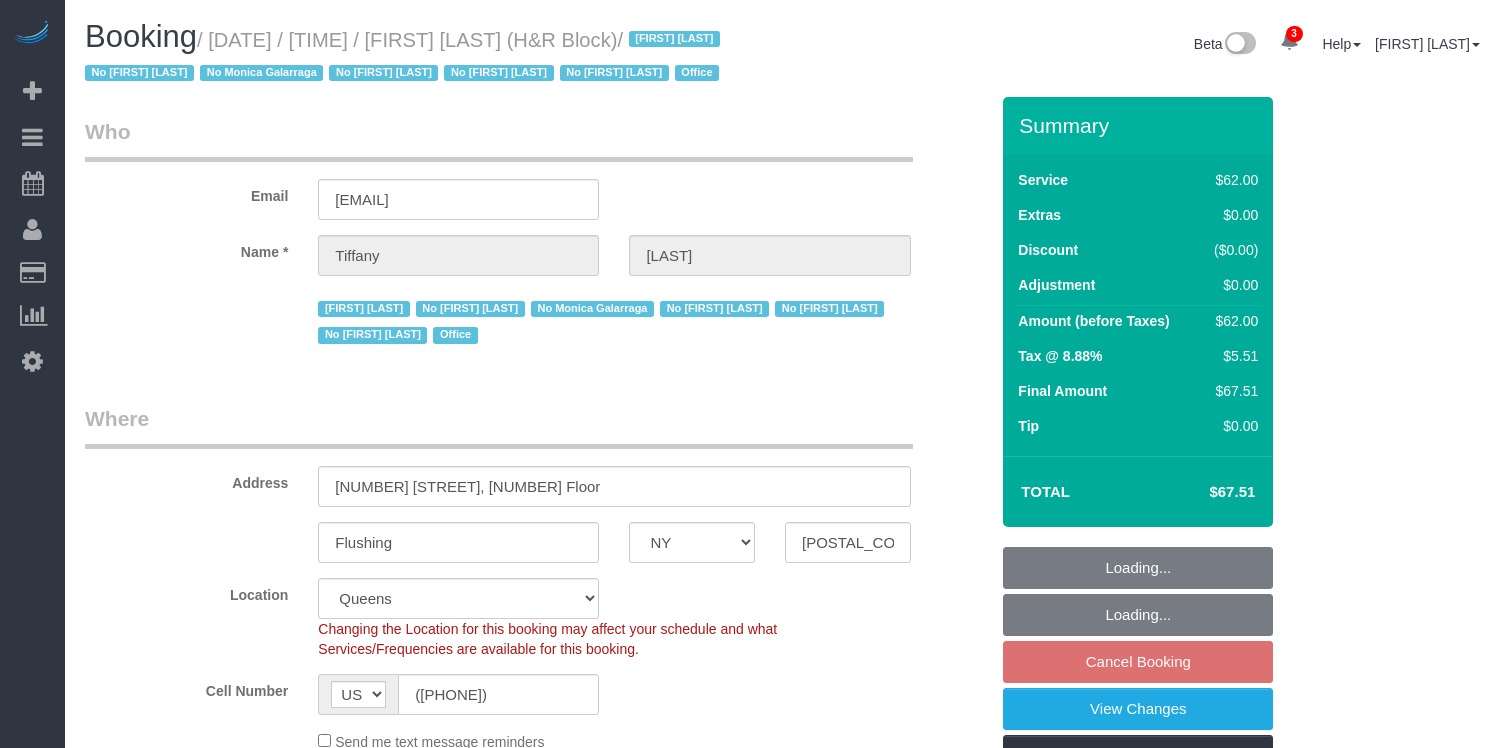 select on "NY" 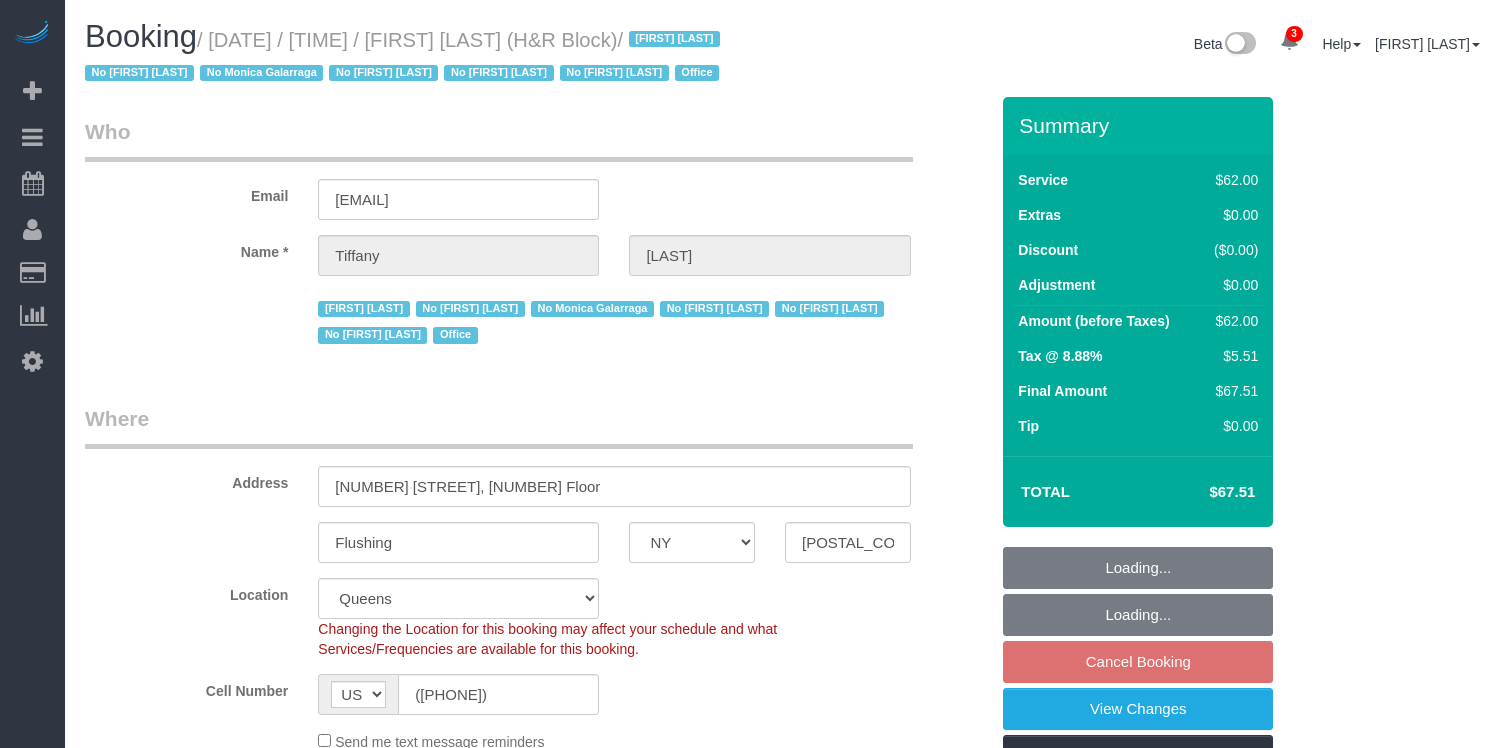 select on "spot4" 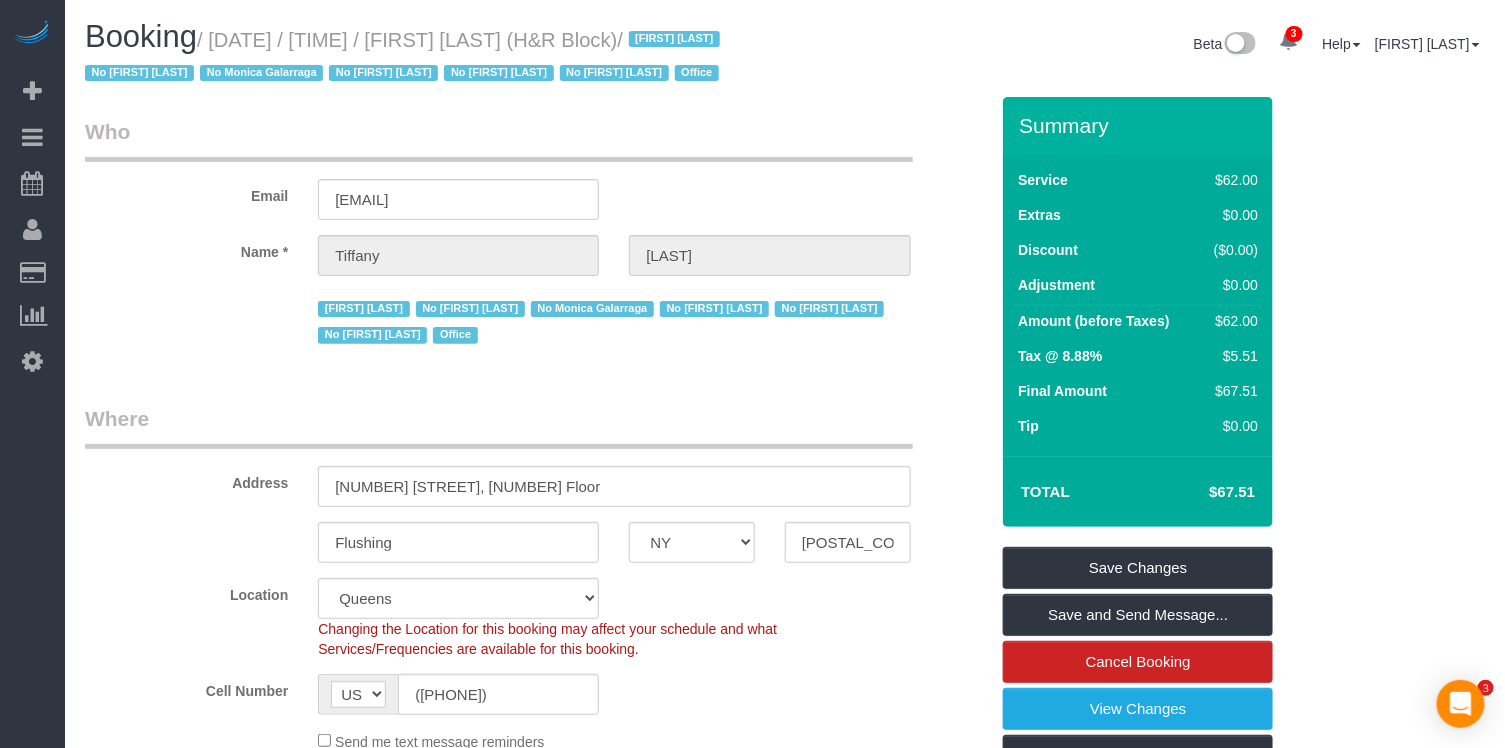 scroll, scrollTop: 901, scrollLeft: 0, axis: vertical 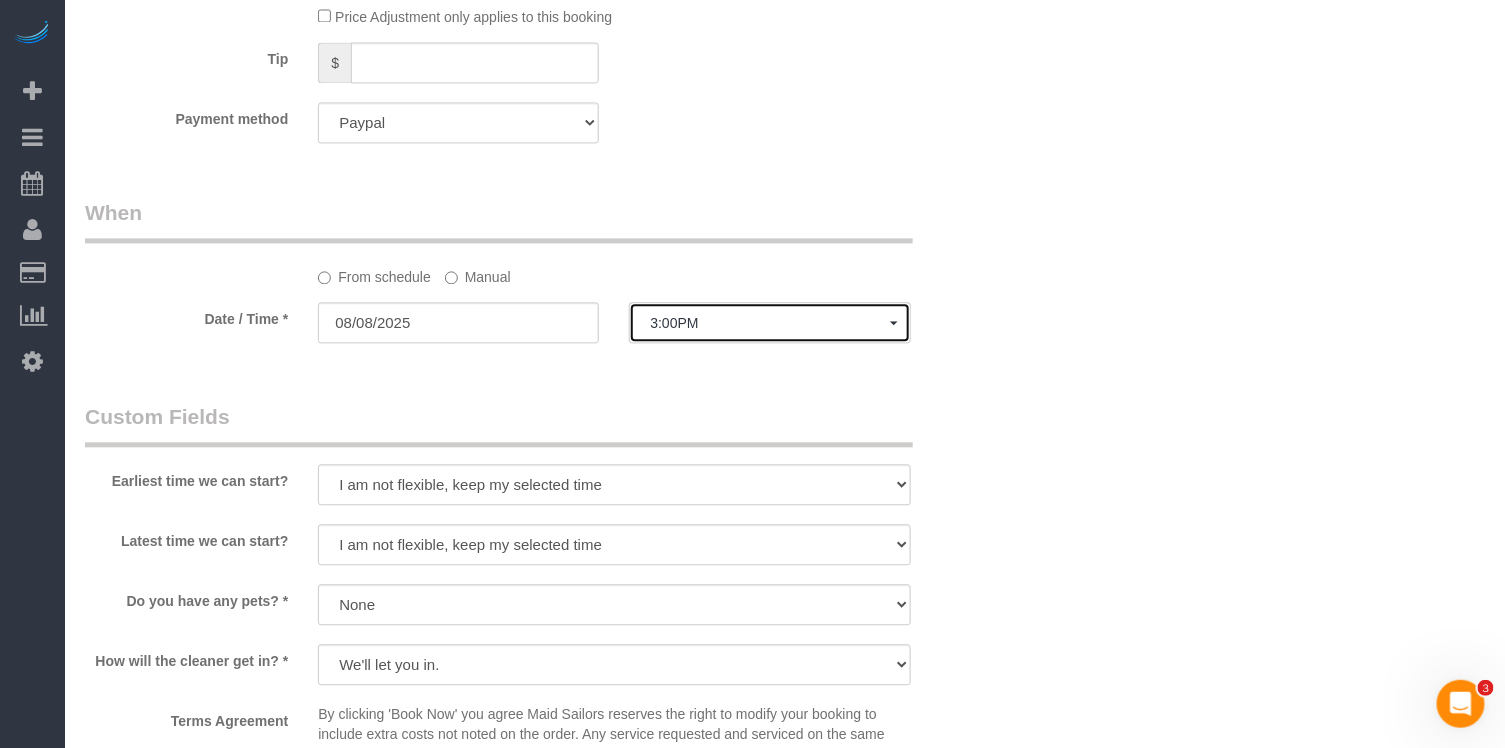 click on "3:00PM" 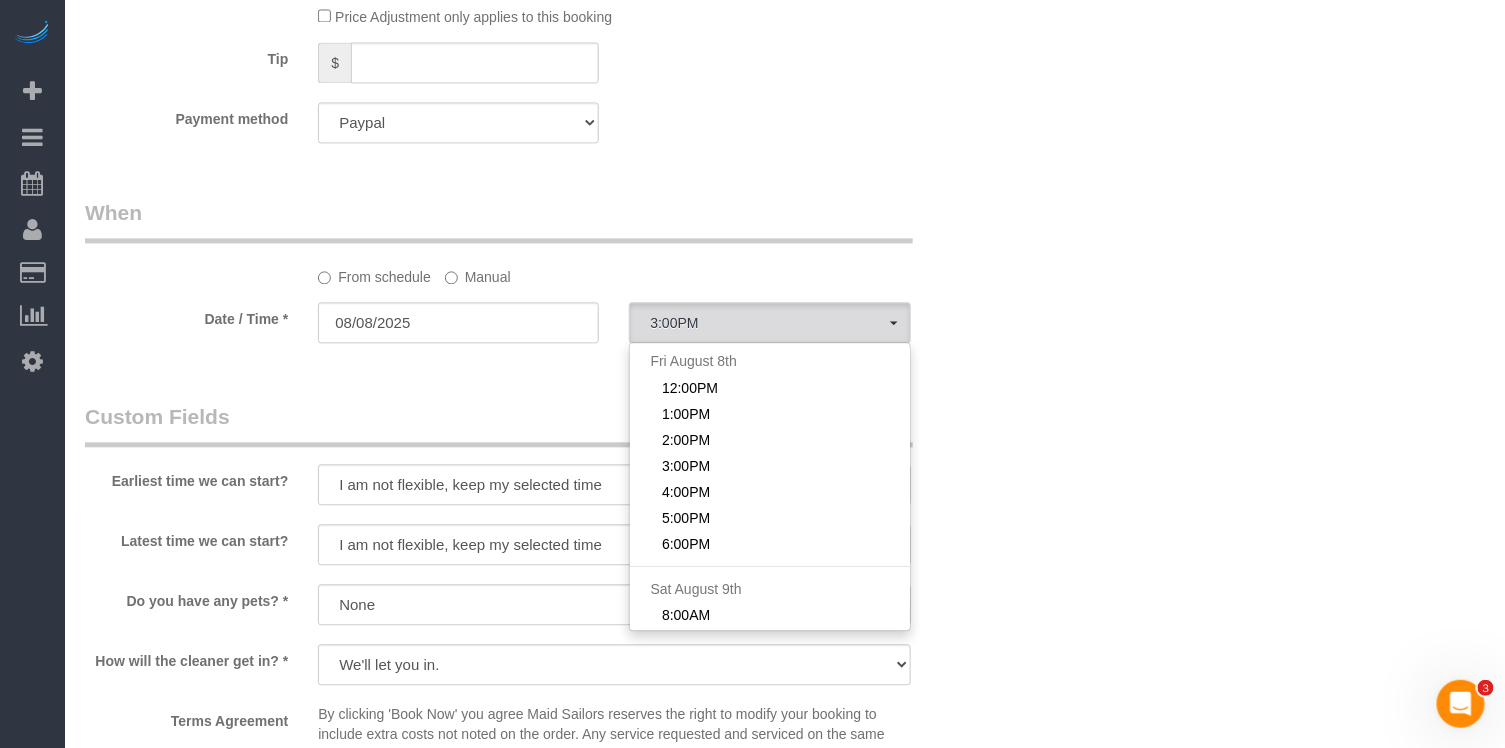 click on "From schedule
Manual
Date / Time *
08/08/2025
3:00PM   Fri August 8th 12:00PM 1:00PM 2:00PM 3:00PM 4:00PM 5:00PM 6:00PM Sat August 9th 8:00AM 9:00AM 10:00AM 11:00AM 12:00PM 1:00PM 2:00PM 3:00PM 4:00PM 5:00PM 6:00PM Sun August 10th 8:00AM 9:00AM 10:00AM 11:00AM 12:00PM 1:00PM 2:00PM 3:00PM 4:00PM 5:00PM 6:00PM Mon August 11th 8:00AM 9:00AM 10:00AM 11:00AM 12:00PM 1:00PM 2:00PM 3:00PM 4:00PM 5:00PM 6:00PM Tue August 12th 8:00AM 9:00AM 10:00AM 11:00AM 12:00PM 1:00PM 2:00PM 3:00PM 4:00PM 5:00PM 6:00PM --:-- 12:00PM 1:00PM 2:00PM 3:00PM 4:00PM 5:00PM 6:00PM 8:00AM 9:00AM 10:00AM 11:00AM 12:00PM 1:00PM 2:00PM 3:00PM 4:00PM 5:00PM 6:00PM 8:00AM 9:00AM 10:00AM 11:00AM 12:00PM 1:00PM 2:00PM 3:00PM 4:00PM 5:00PM 6:00PM 8:00AM 9:00AM 10:00AM 11:00AM 12:00PM 1:00PM 2:00PM 3:00PM 4:00PM 5:00PM 6:00PM 8:00AM 9:00AM 10:00AM 11:00AM 12:00PM 1:00PM 2:00PM 3:00PM 4:00PM 5:00PM 6:00PM" 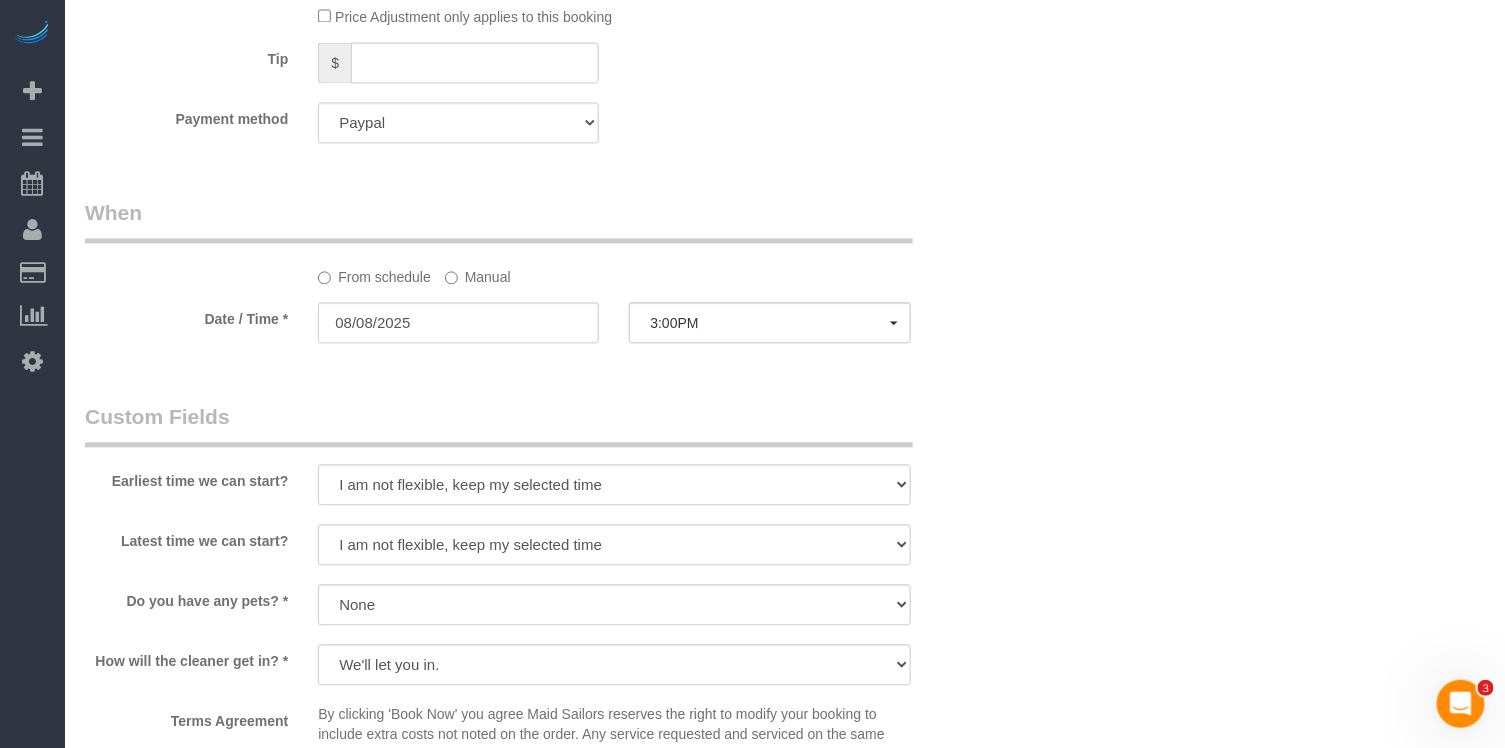 click on "Manual" 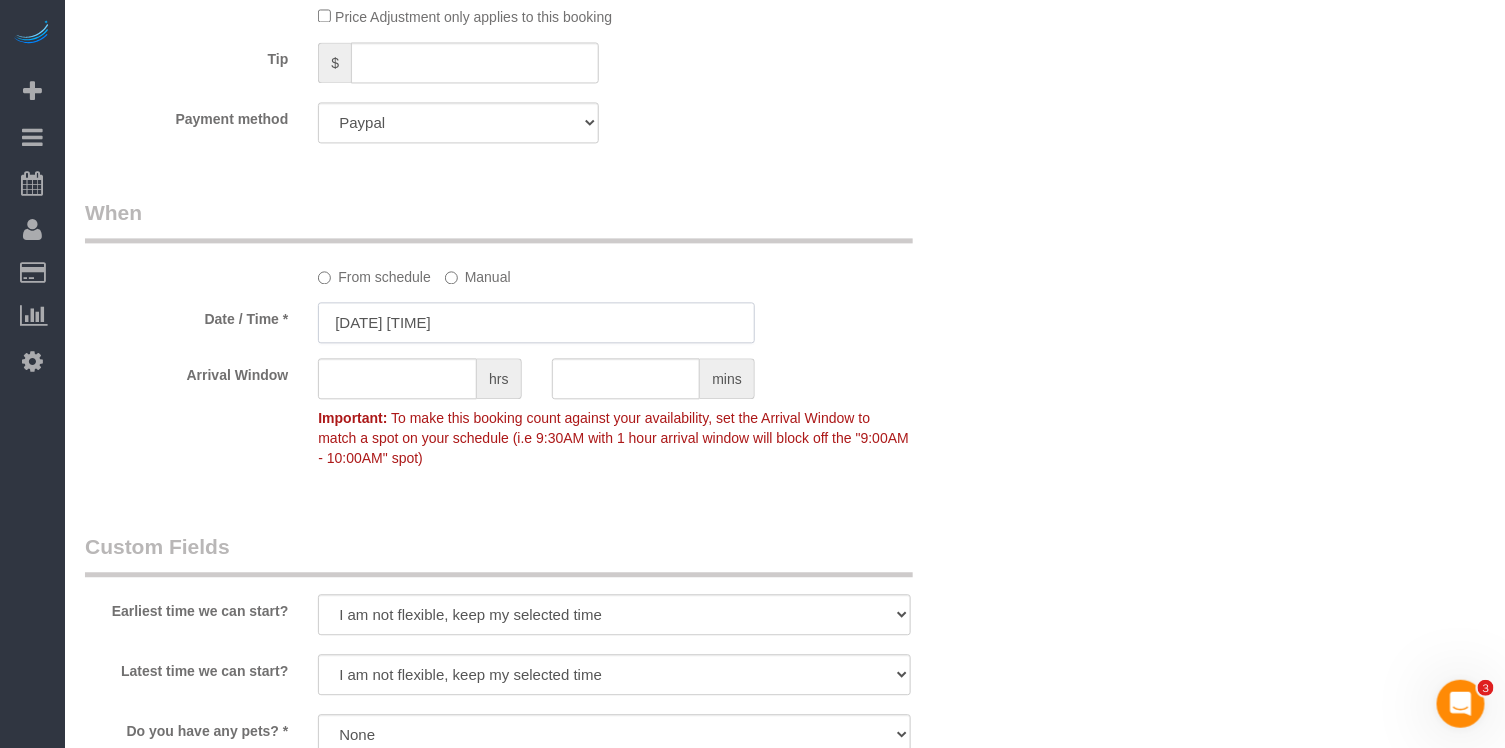 click on "08/08/2025 3:00PM" at bounding box center [536, 322] 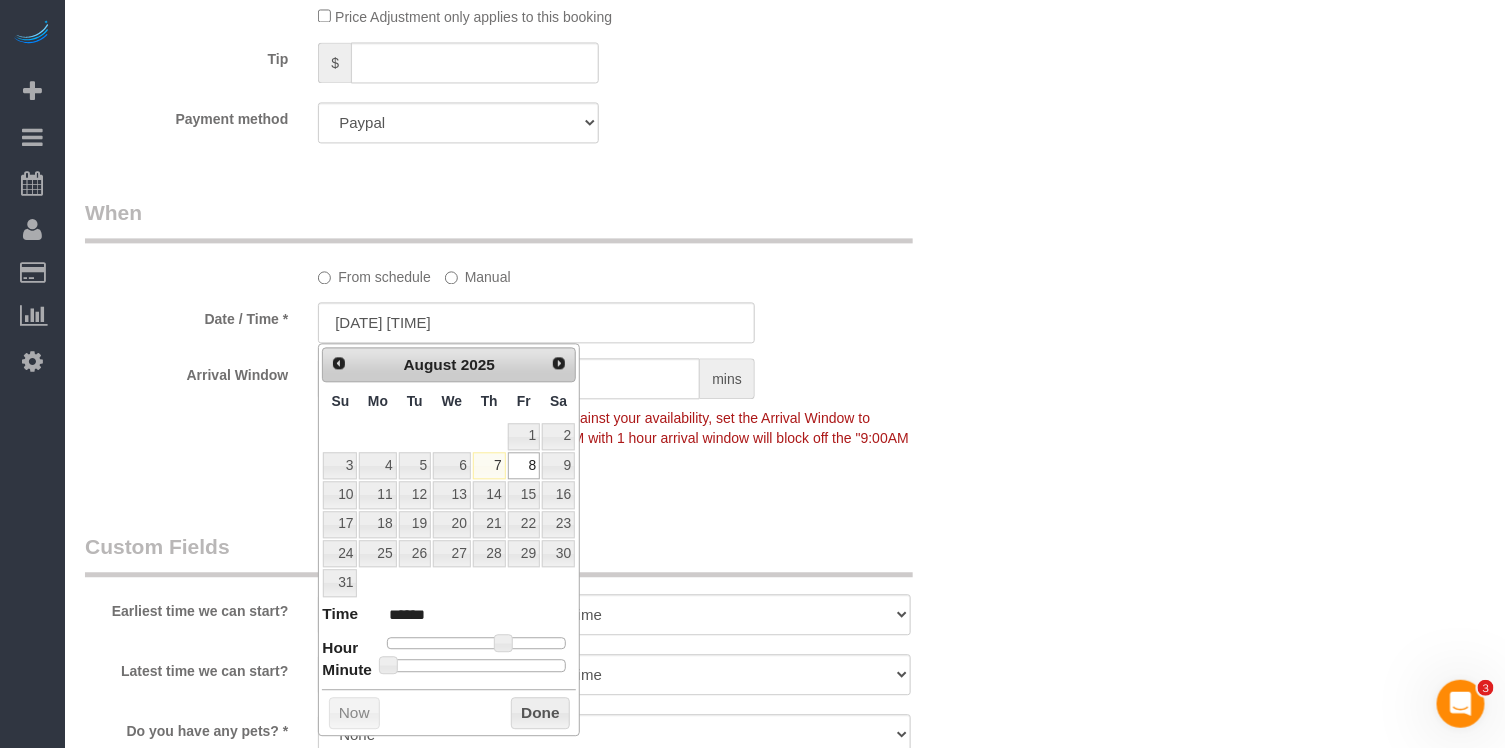 click at bounding box center [476, 665] 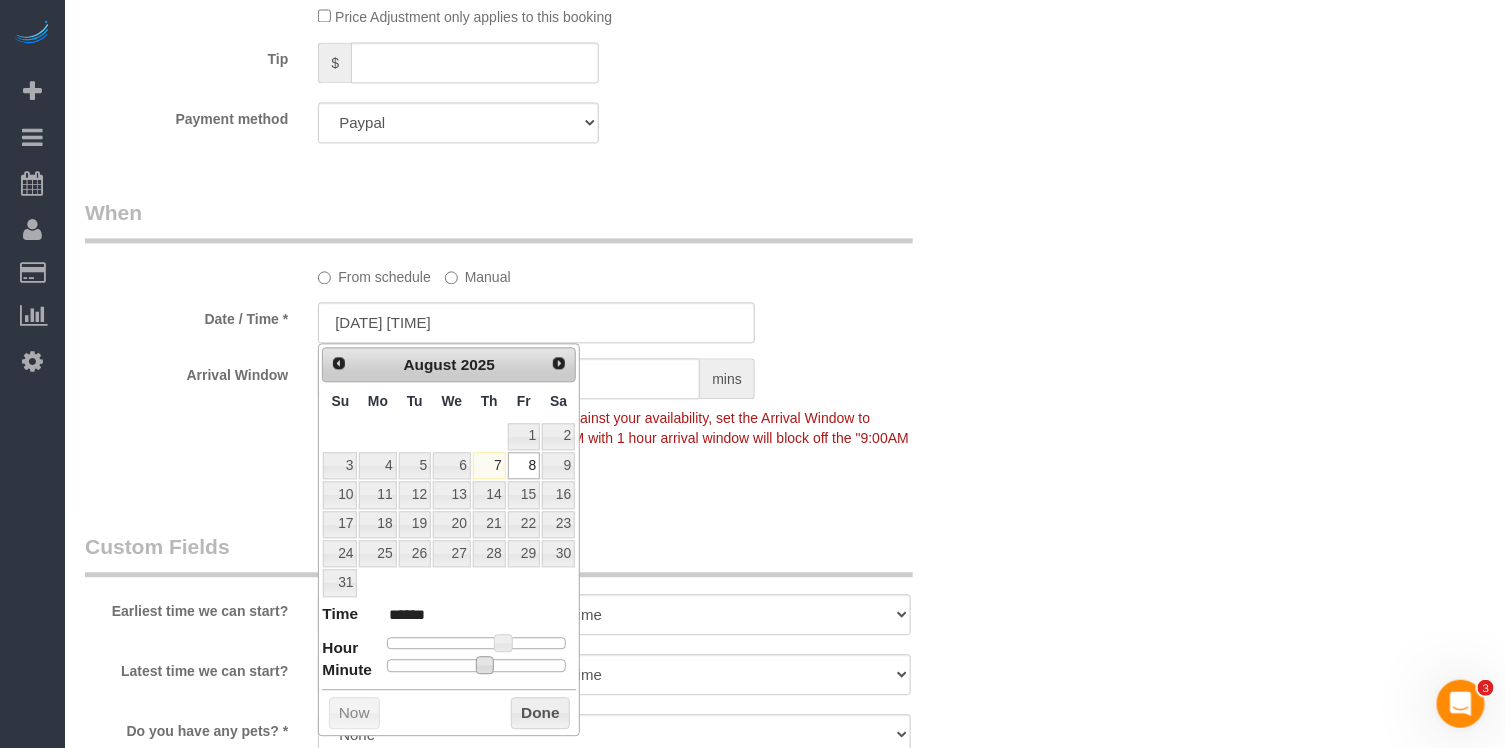type on "08/08/2025 3:30PM" 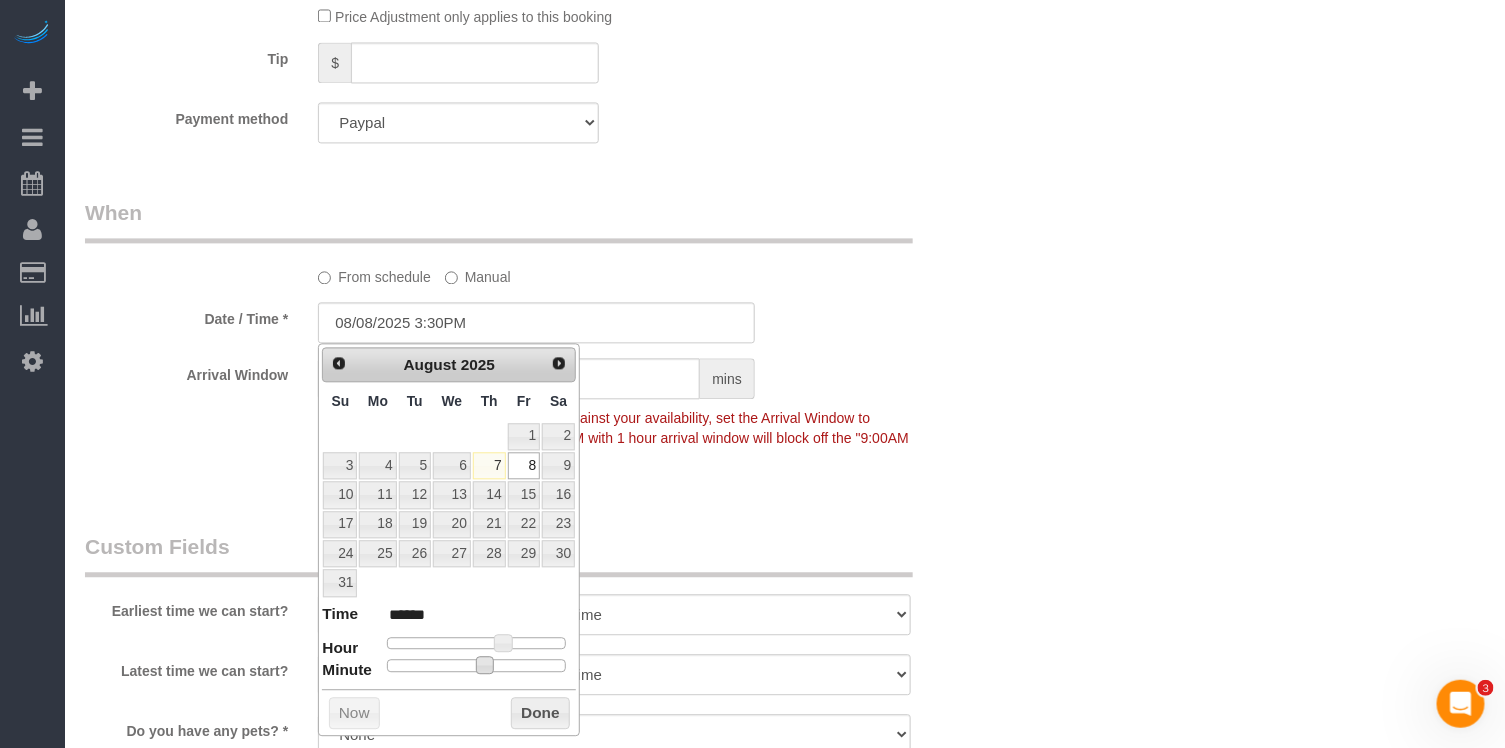 click on "Done" at bounding box center [540, 713] 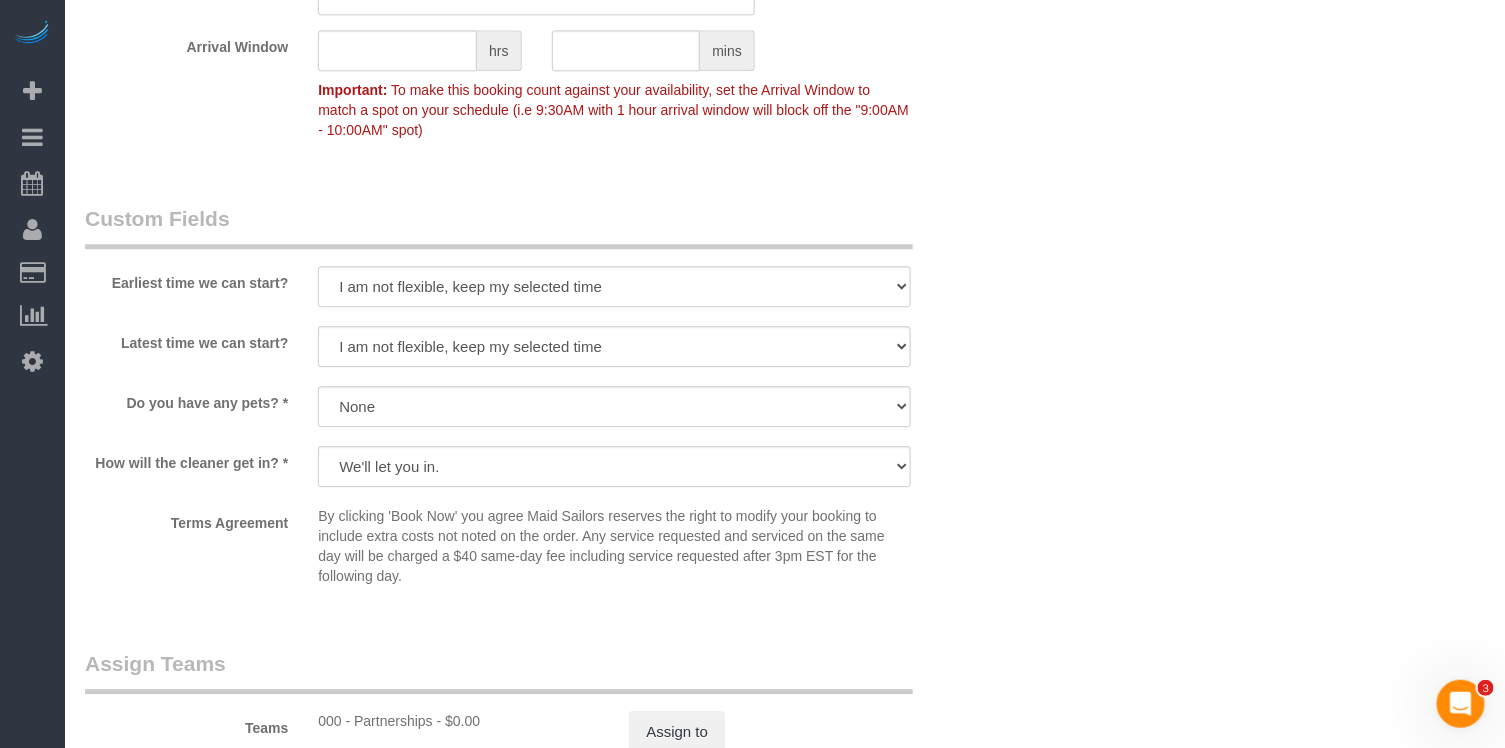 scroll, scrollTop: 1895, scrollLeft: 0, axis: vertical 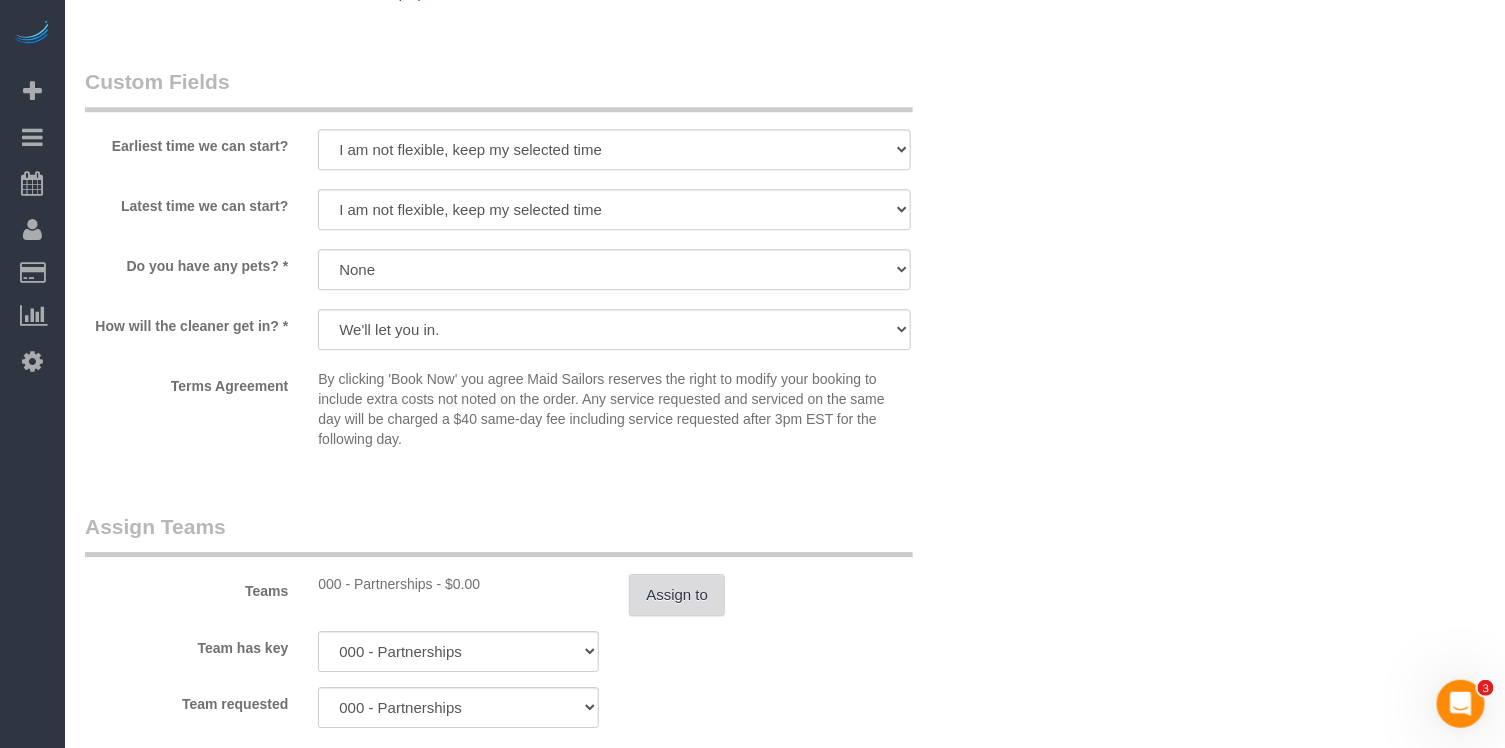 click on "Assign to" at bounding box center [677, 595] 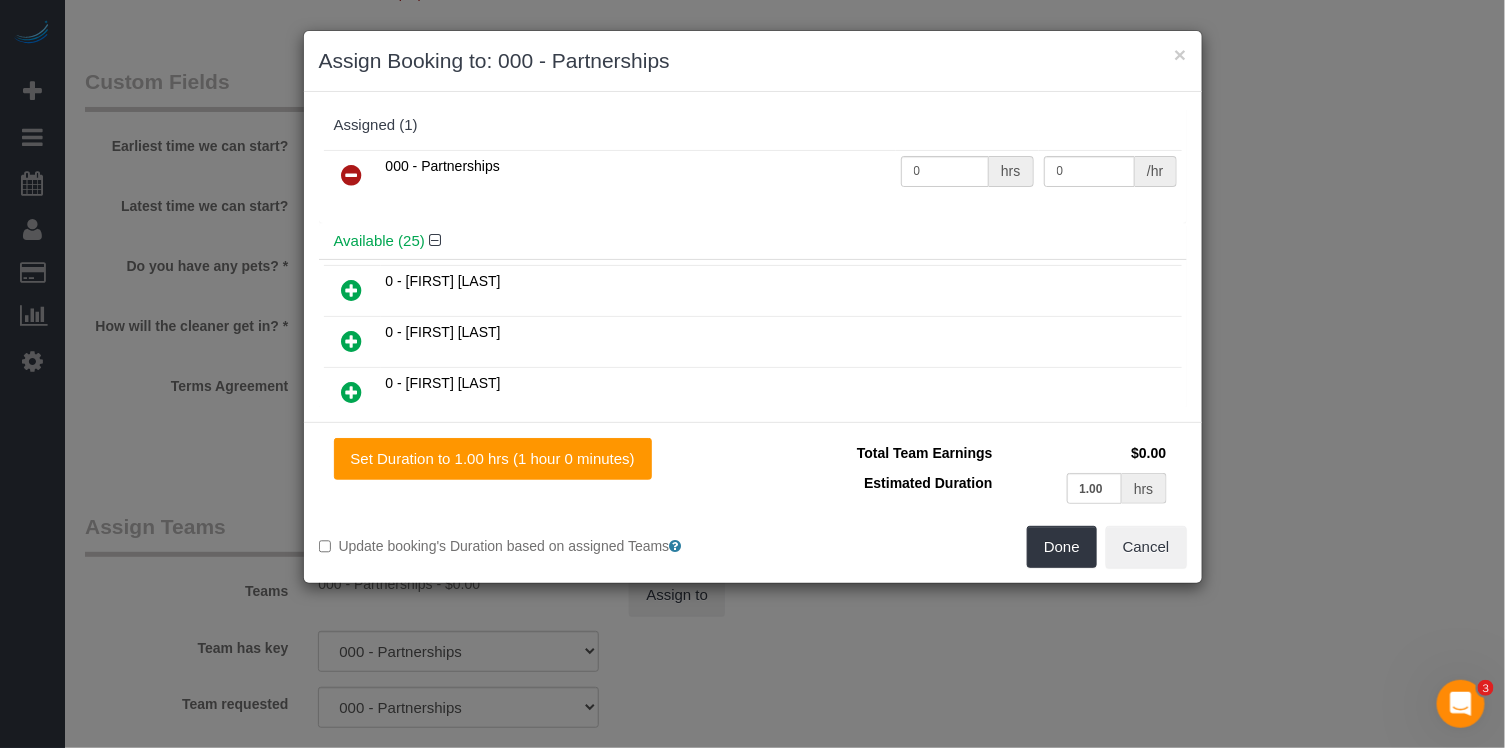 click at bounding box center (352, 175) 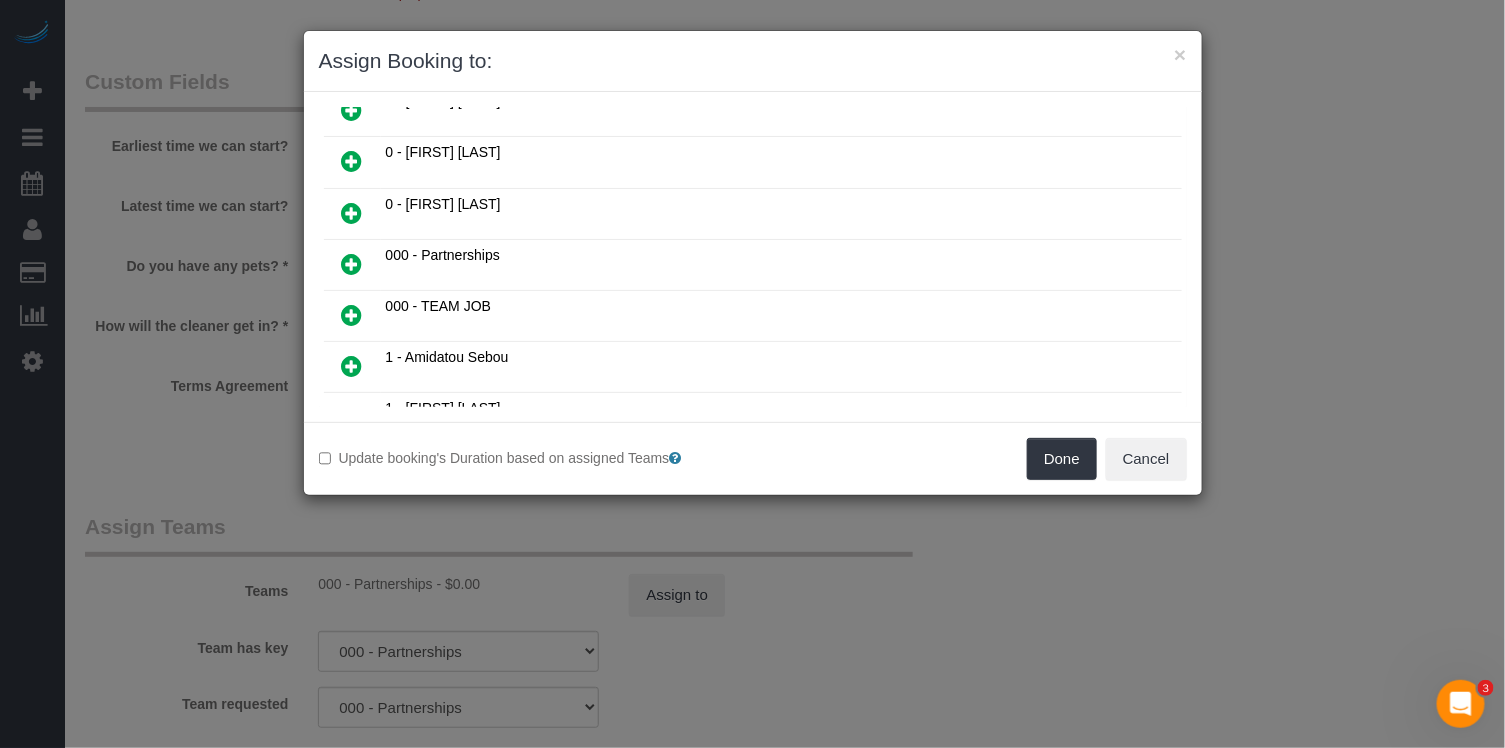 scroll, scrollTop: 262, scrollLeft: 0, axis: vertical 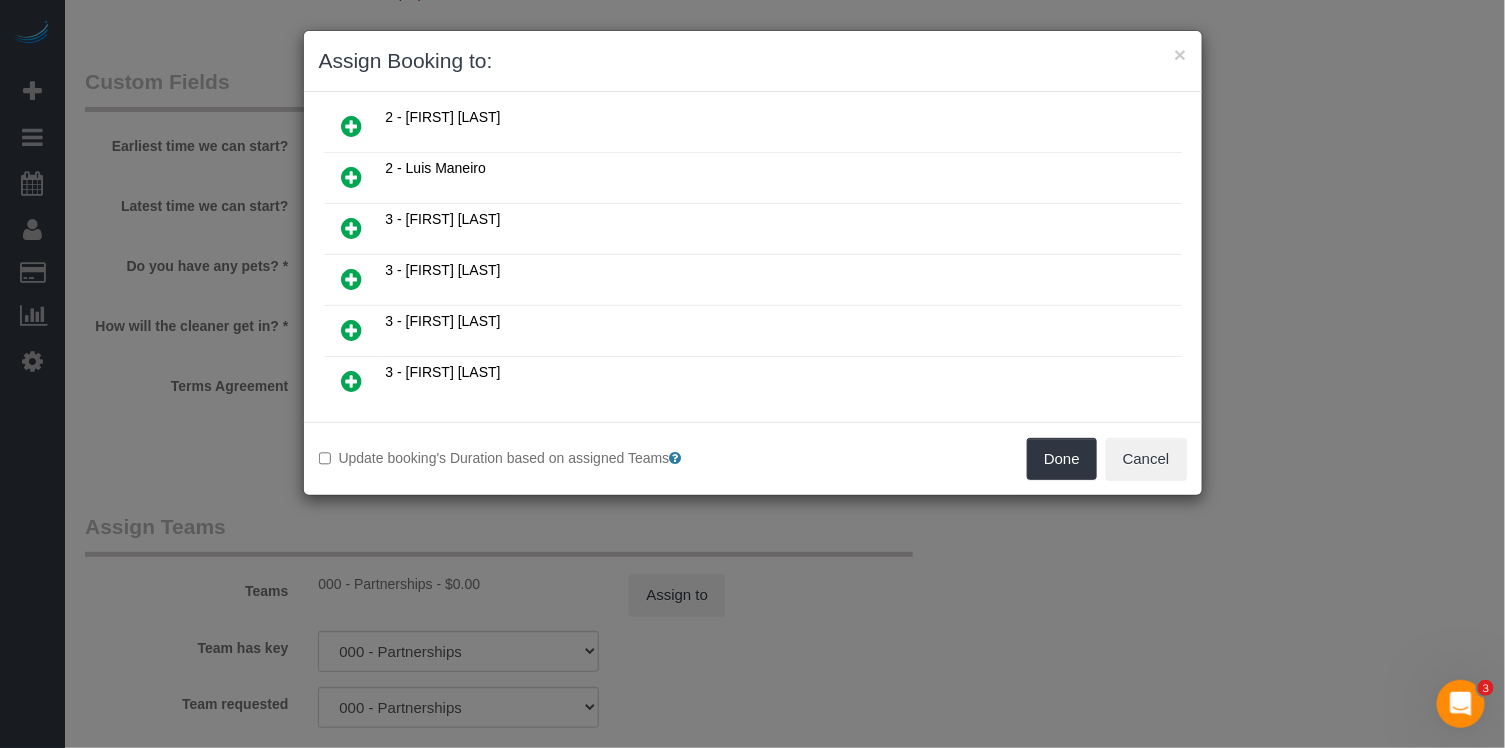 click at bounding box center (352, 381) 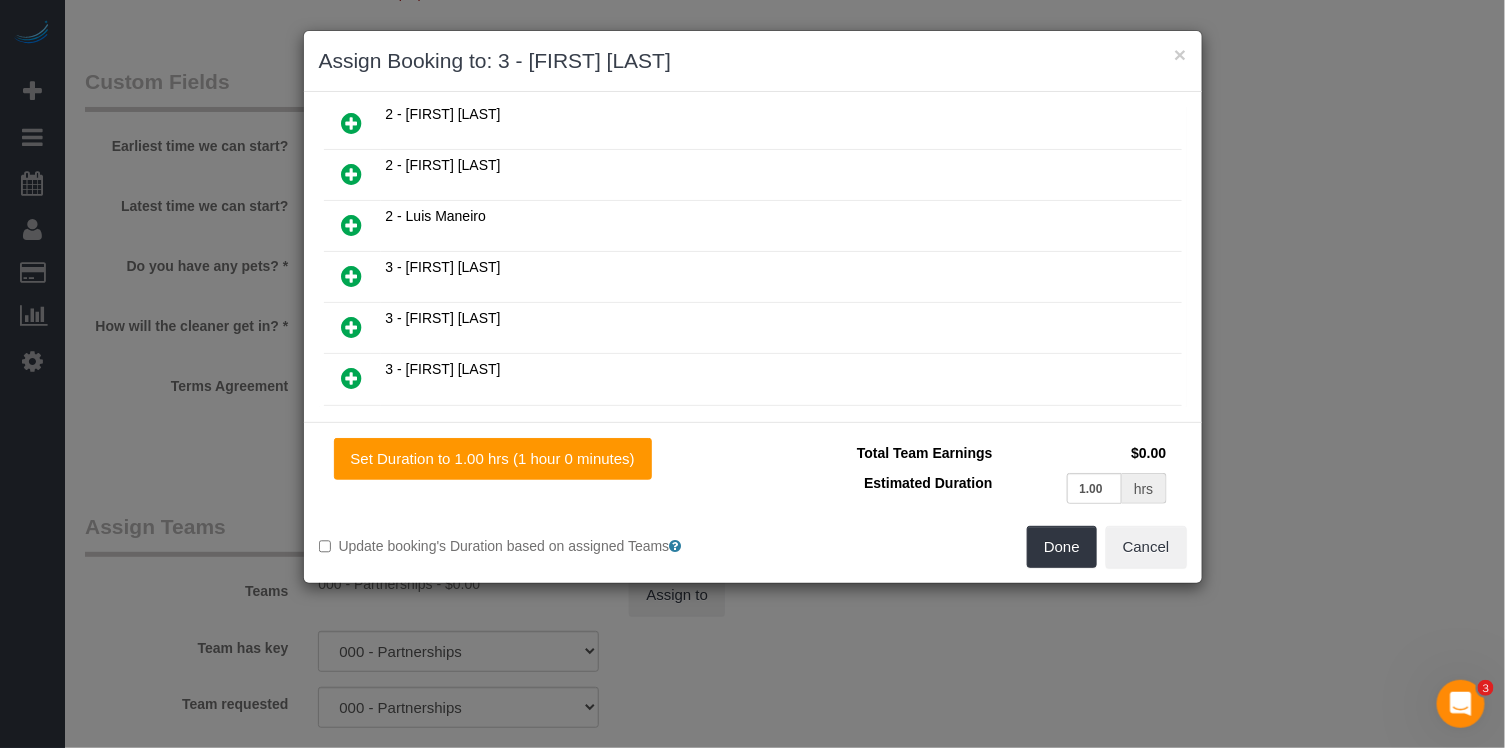 scroll, scrollTop: 1133, scrollLeft: 0, axis: vertical 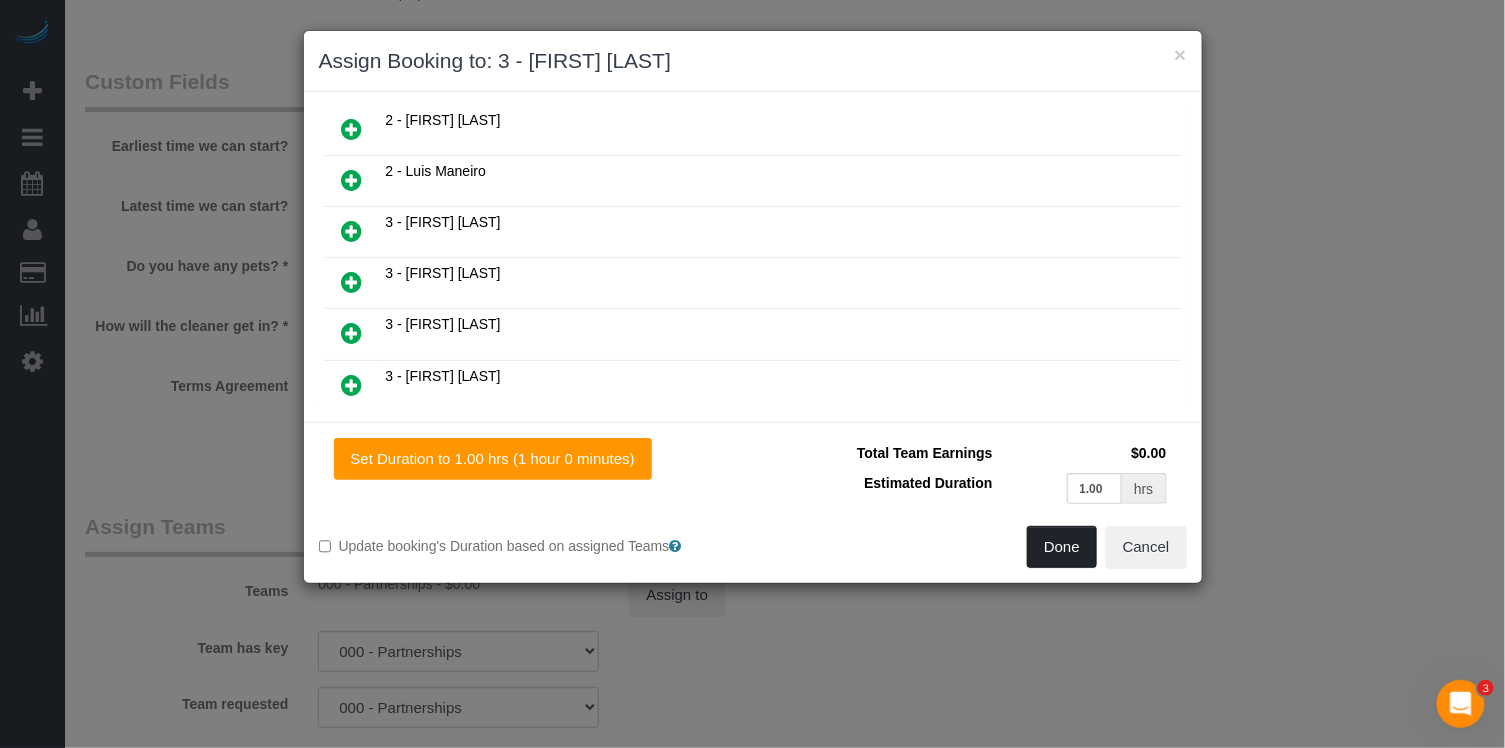 click on "Done" at bounding box center (1062, 547) 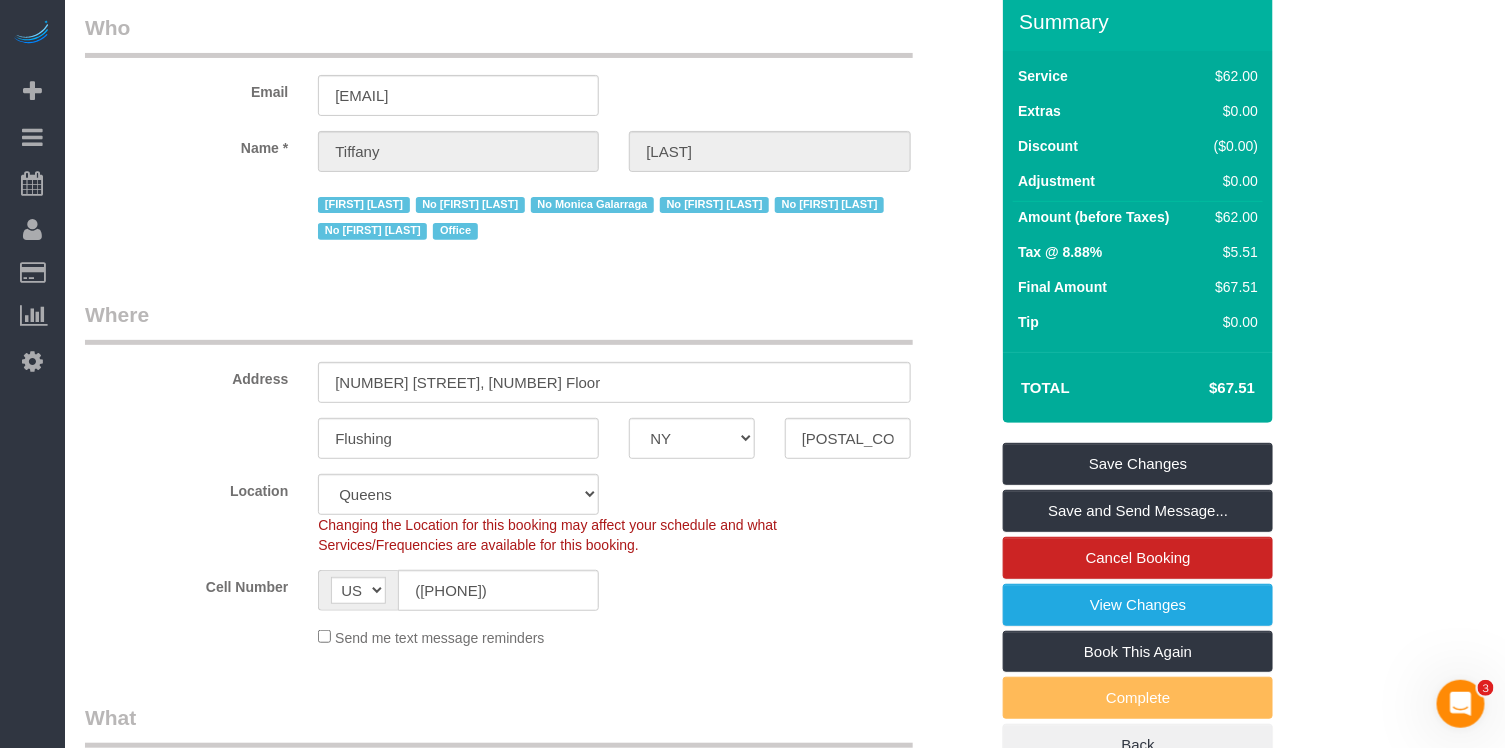 scroll, scrollTop: 0, scrollLeft: 0, axis: both 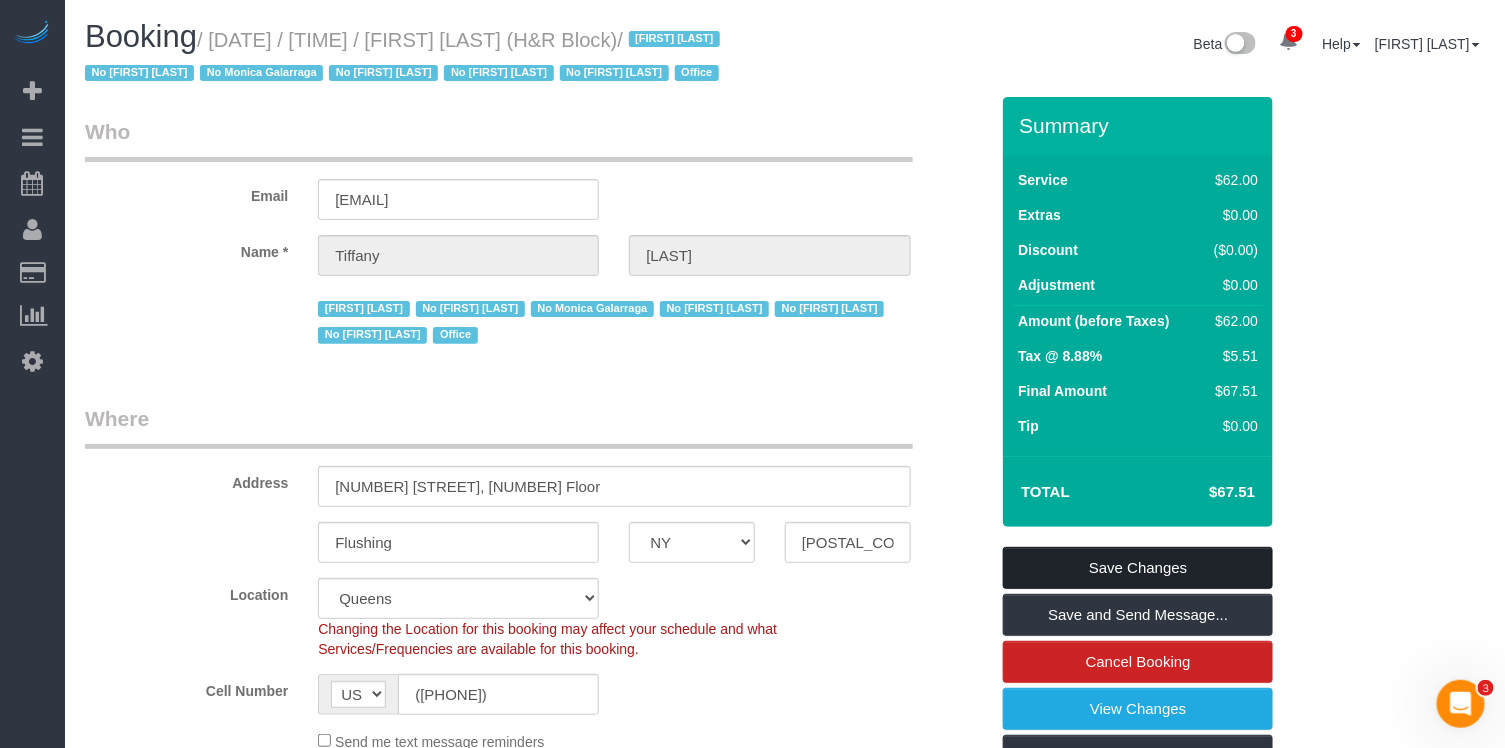 click on "Save Changes" at bounding box center [1138, 568] 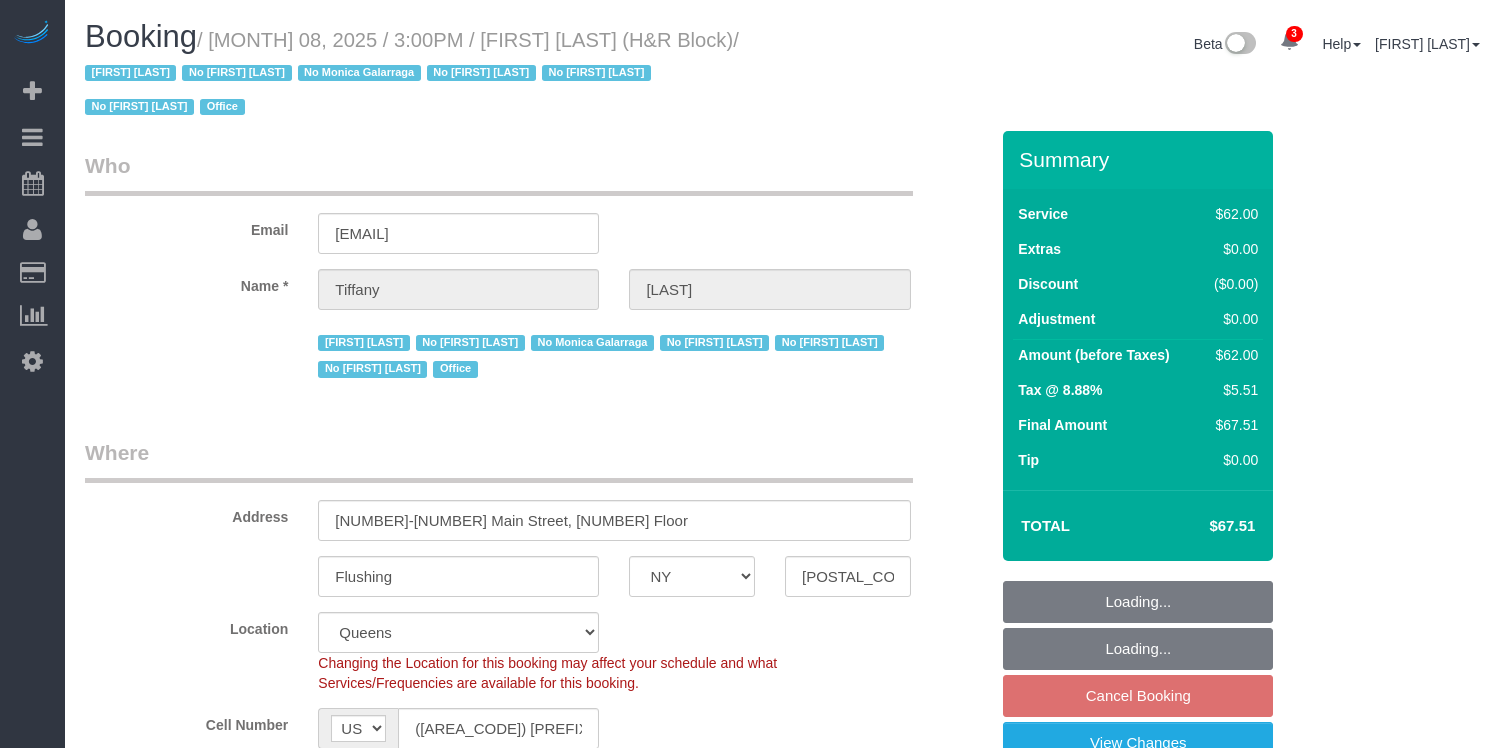 select on "NY" 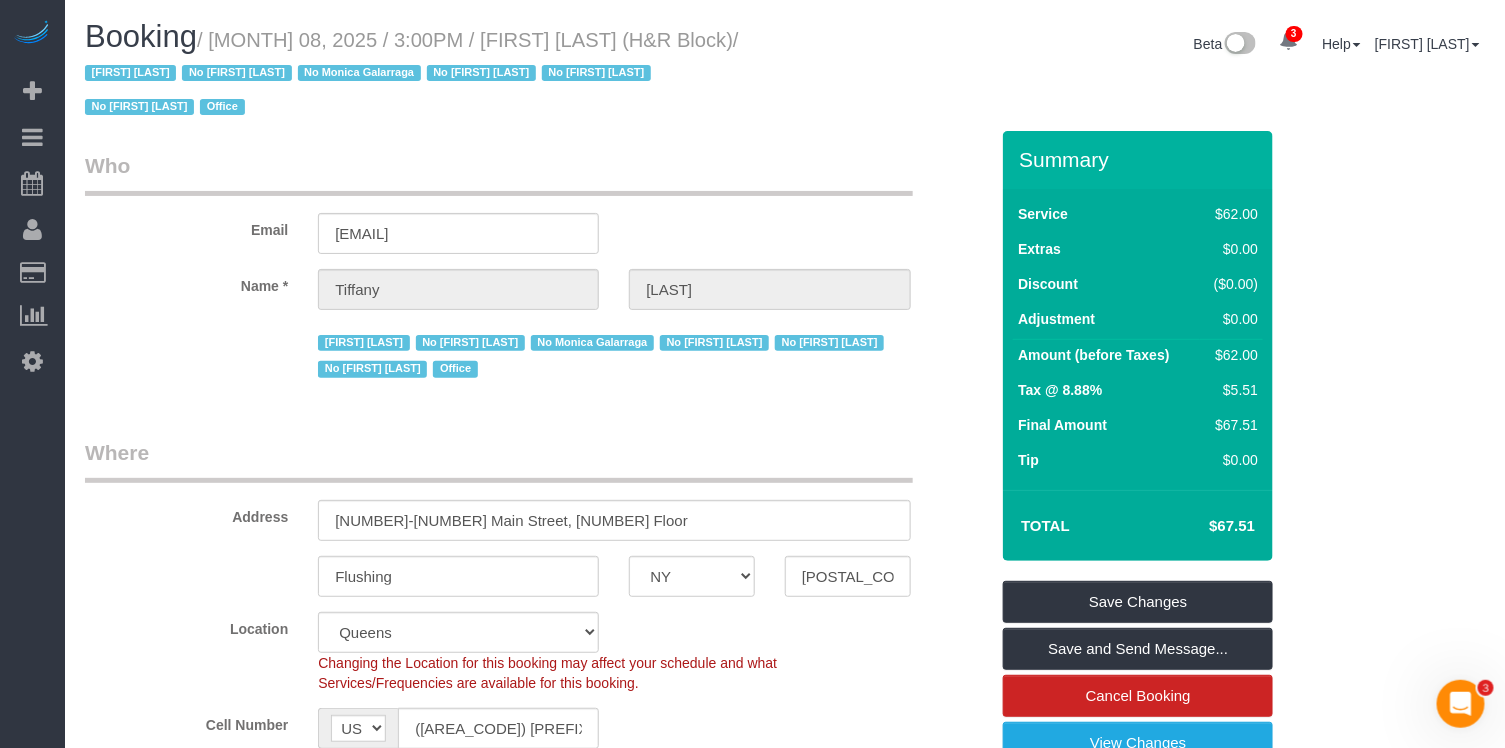 scroll, scrollTop: 0, scrollLeft: 0, axis: both 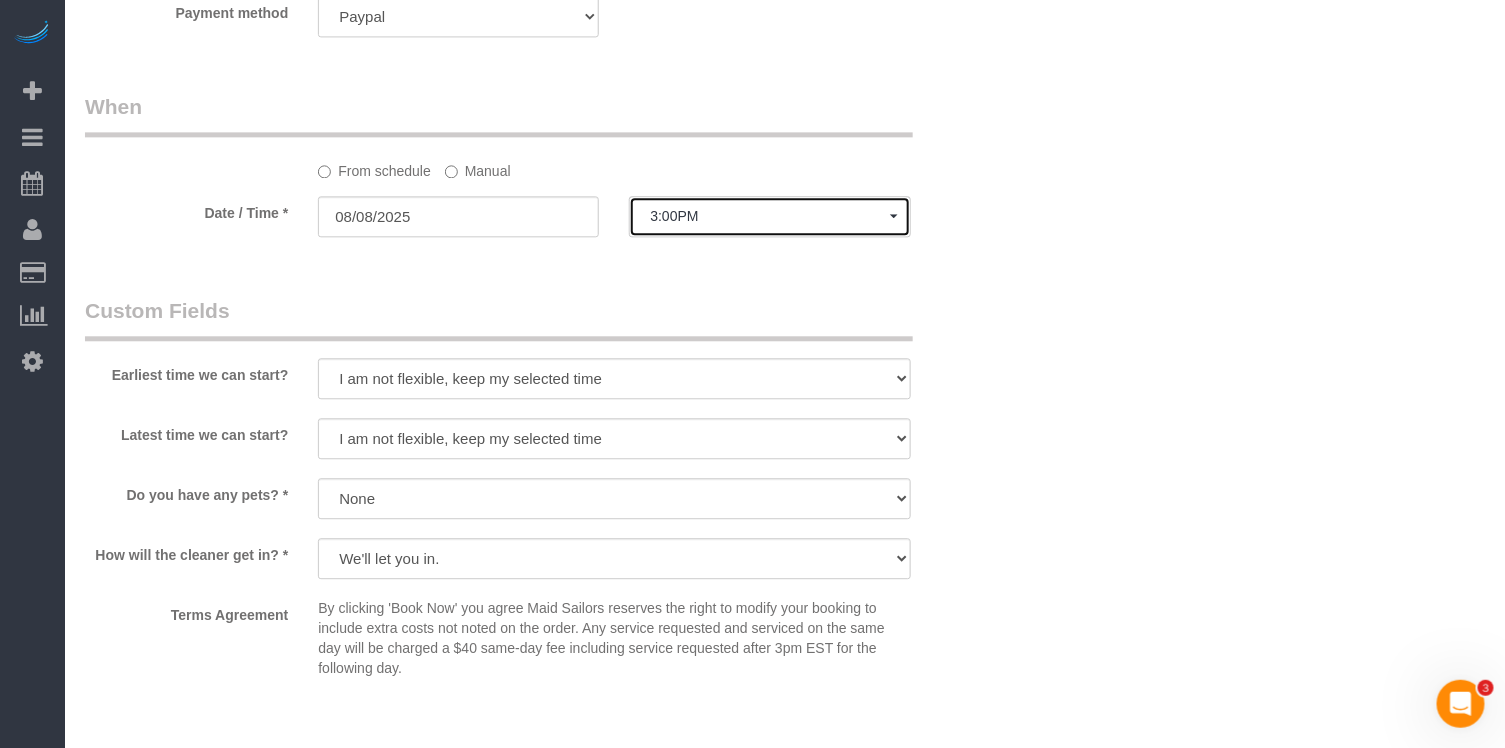click on "3:00PM" 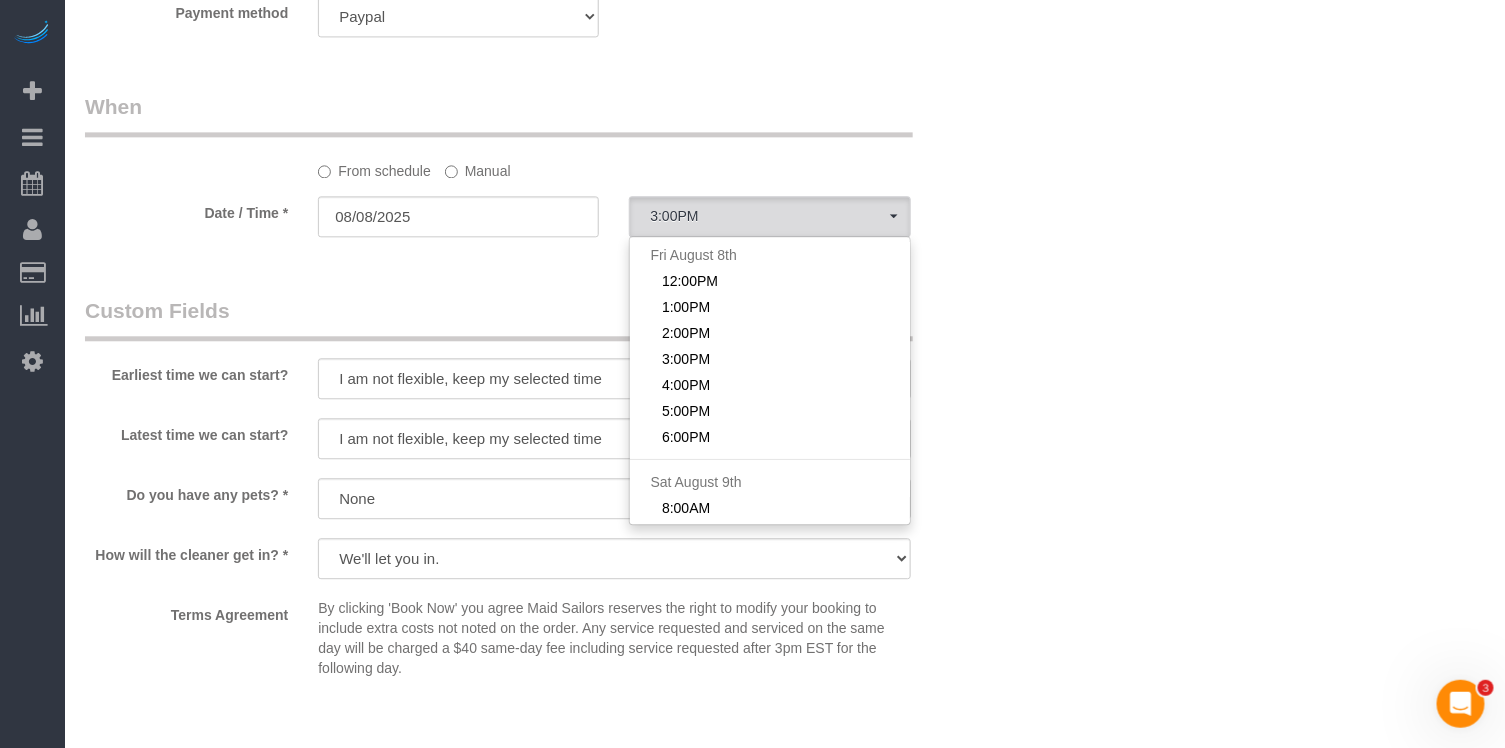click on "Manual" 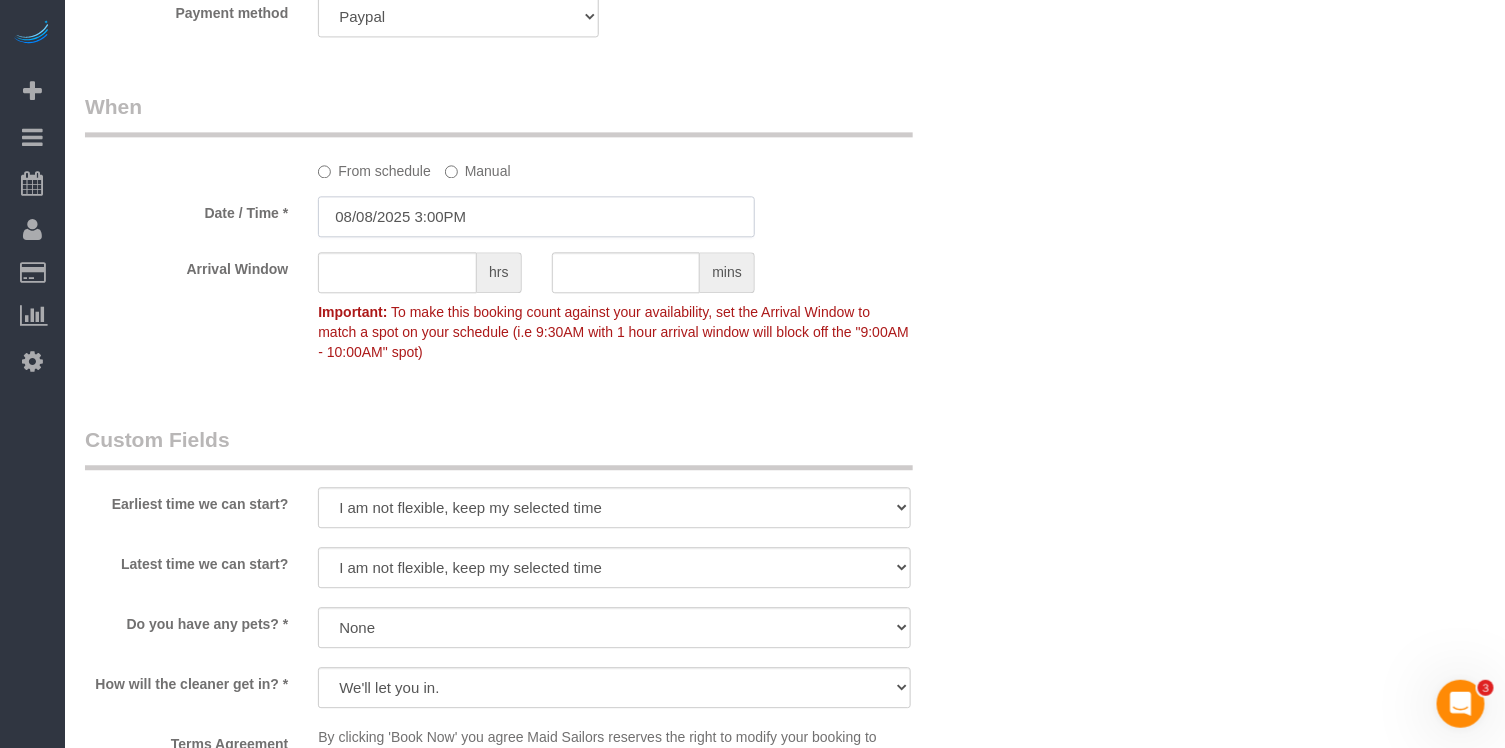 click on "[DATE] [TIME]" at bounding box center [536, 216] 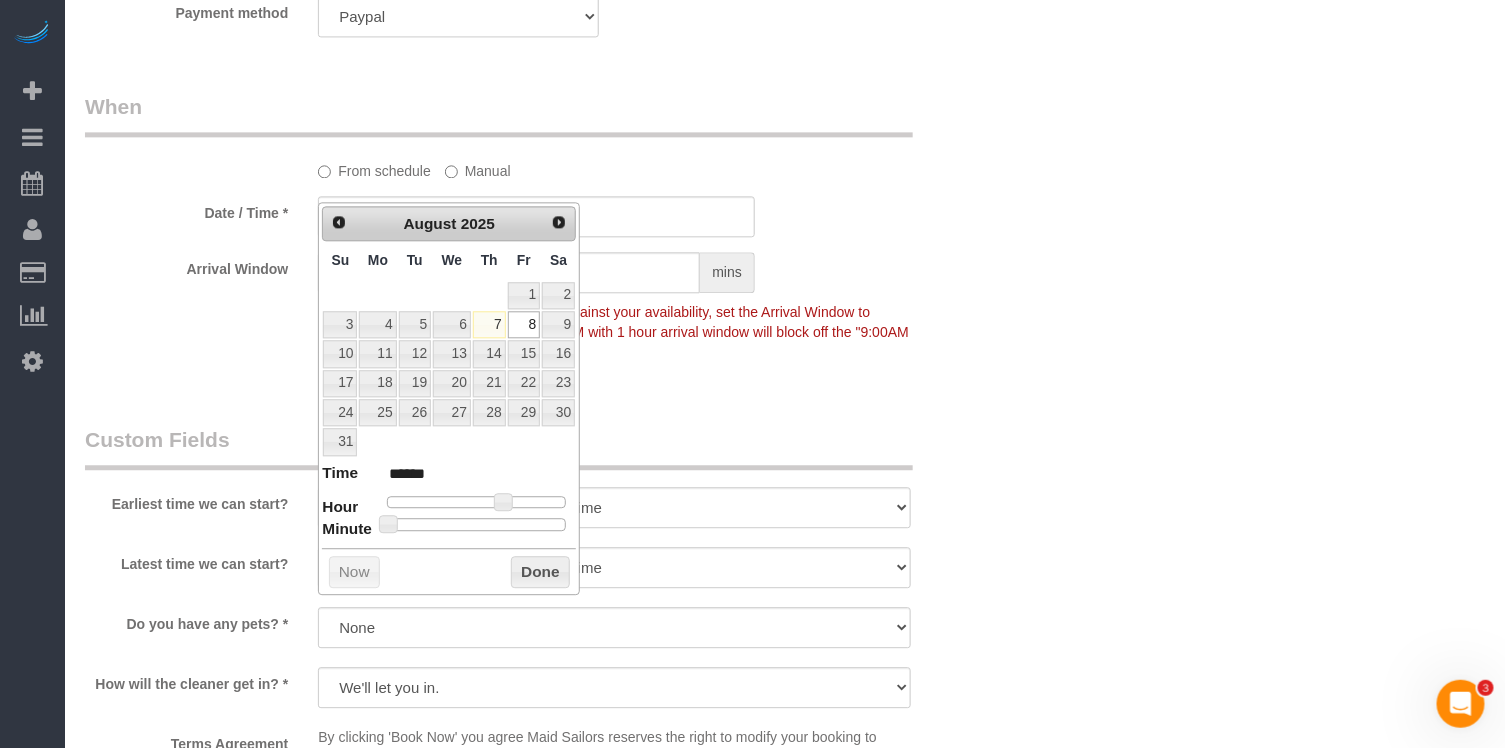 type on "08/08/2025 3:25PM" 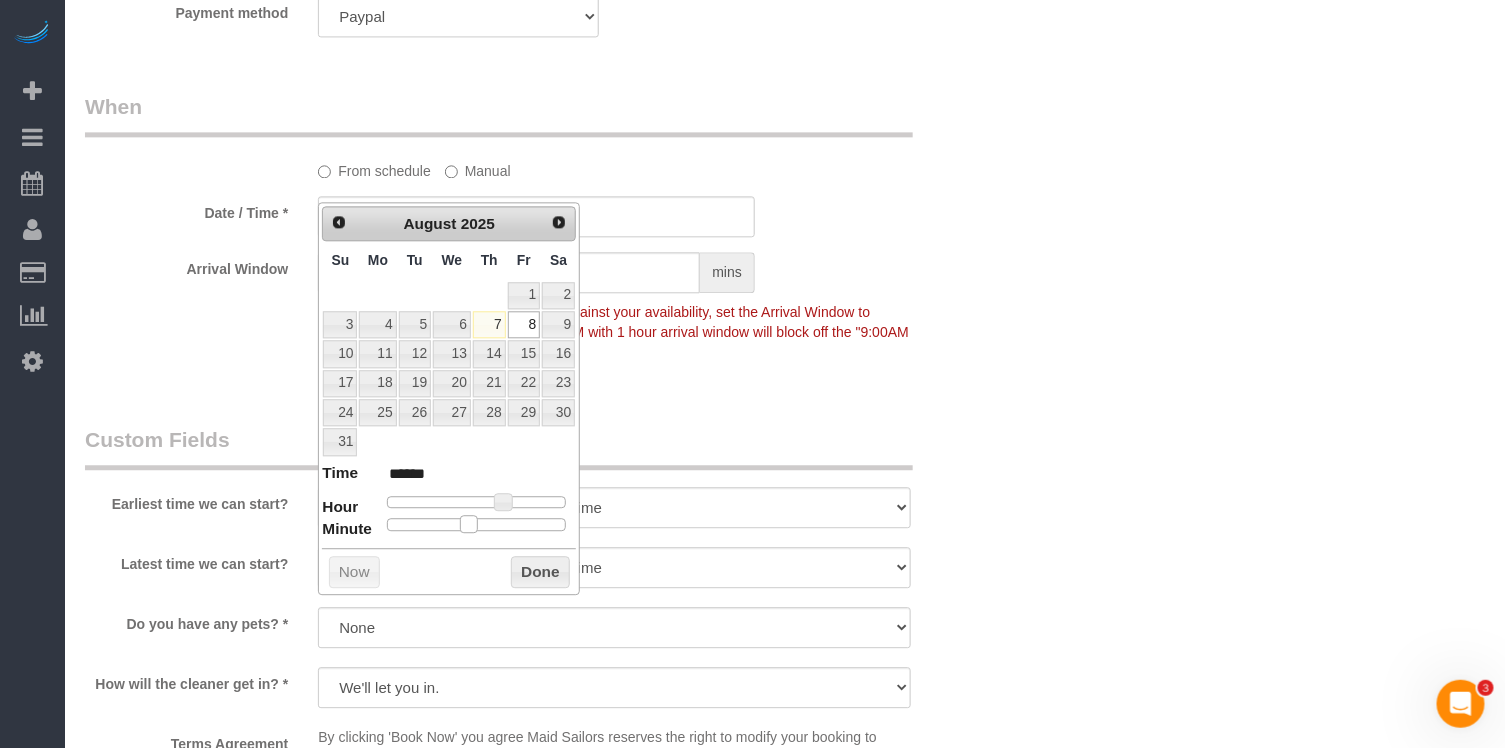click at bounding box center [476, 524] 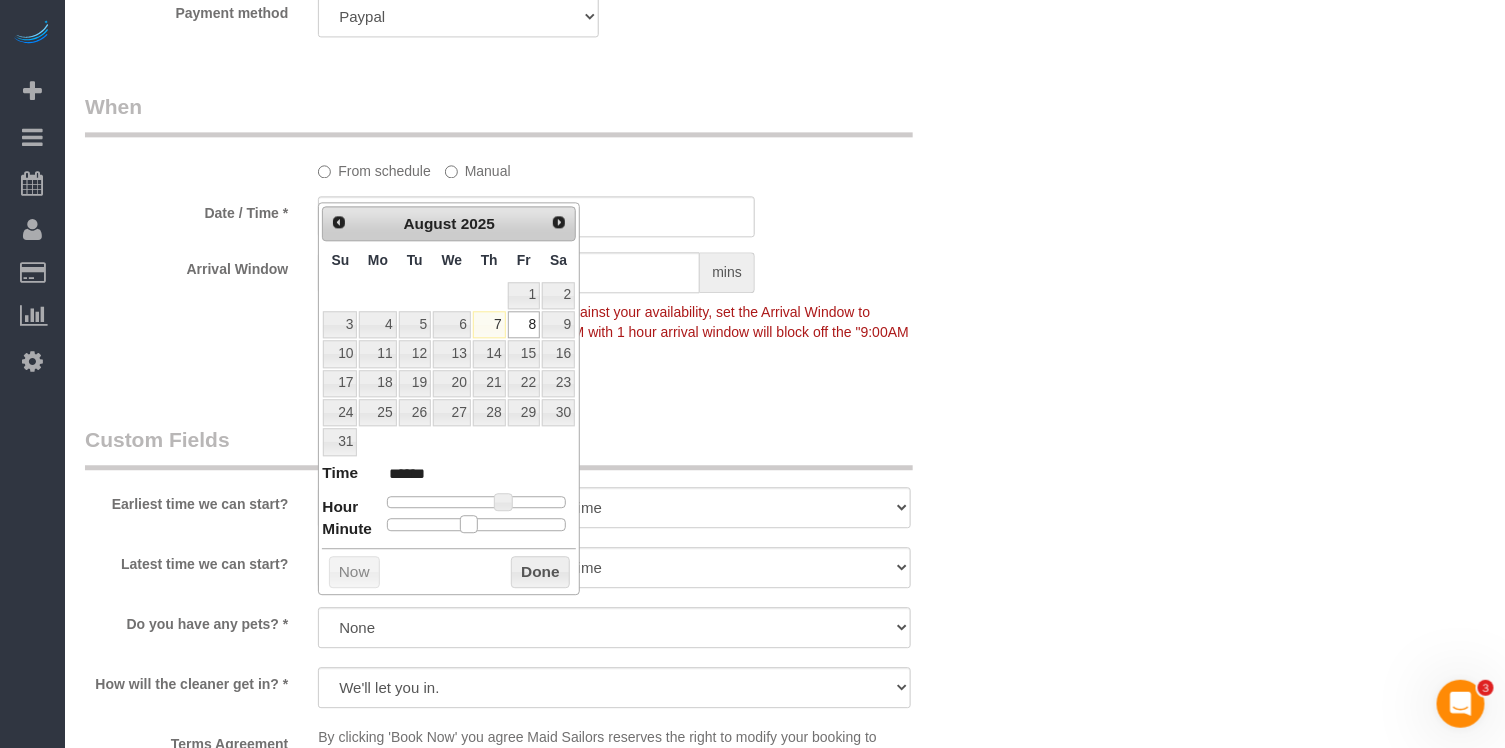 type on "08/08/2025 3:30PM" 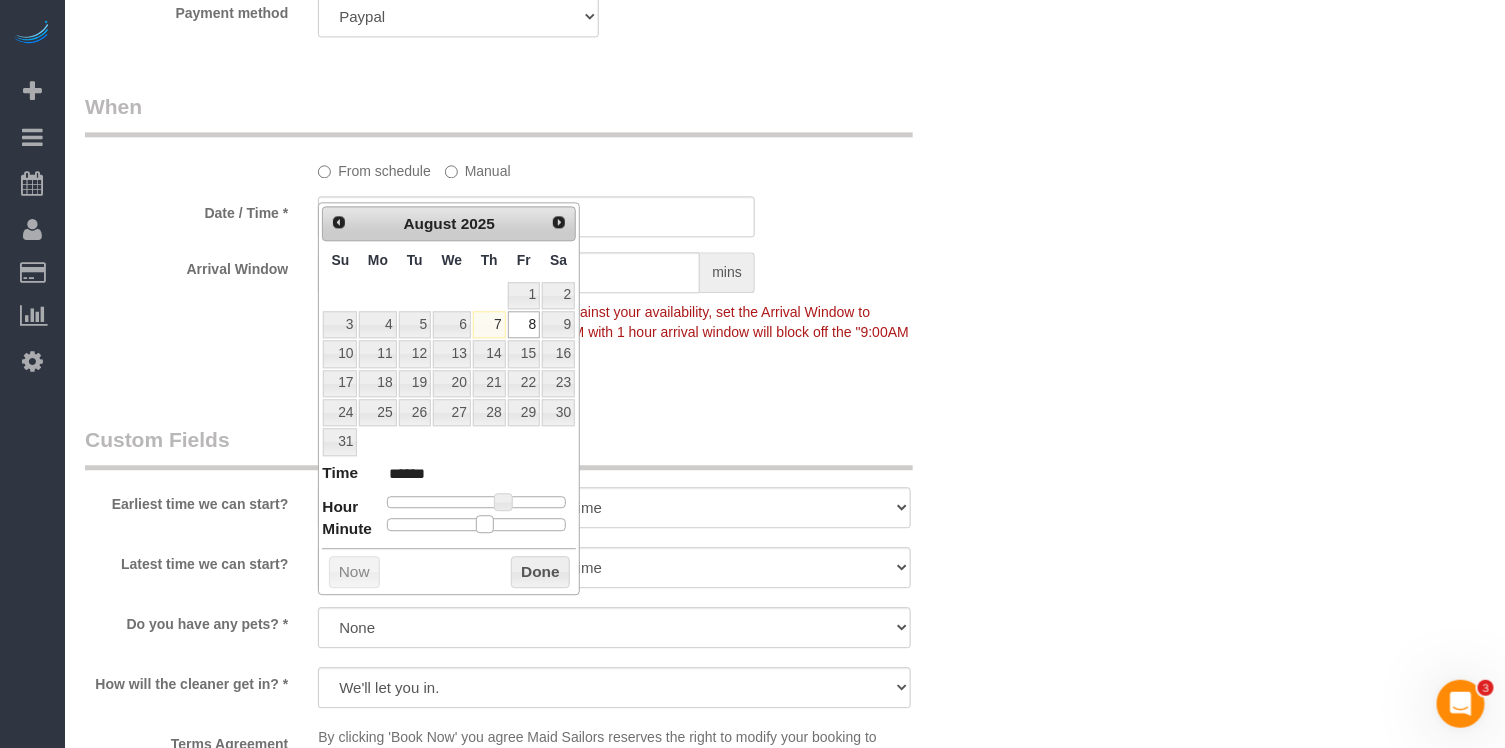 drag, startPoint x: 473, startPoint y: 517, endPoint x: 488, endPoint y: 522, distance: 15.811388 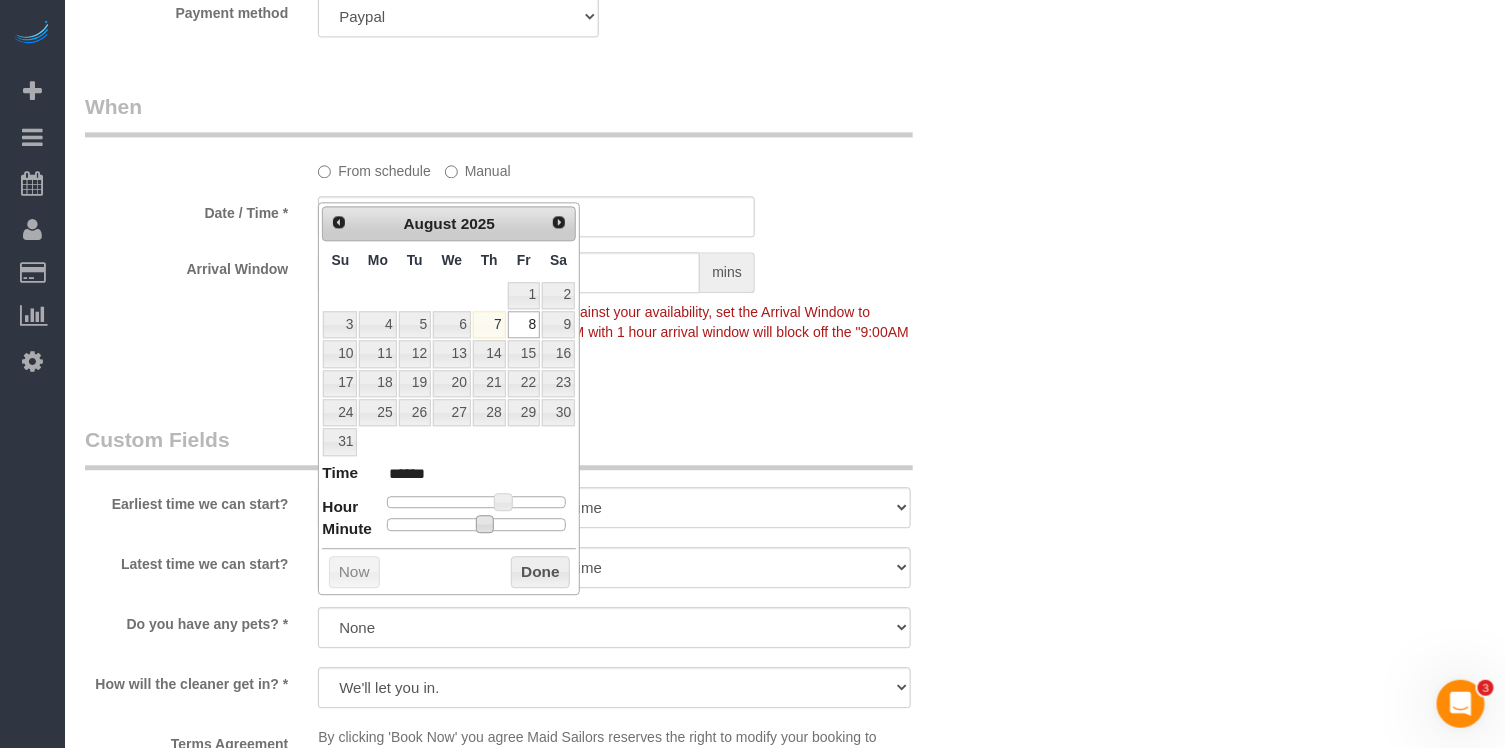 click on "Custom Fields" at bounding box center (499, 447) 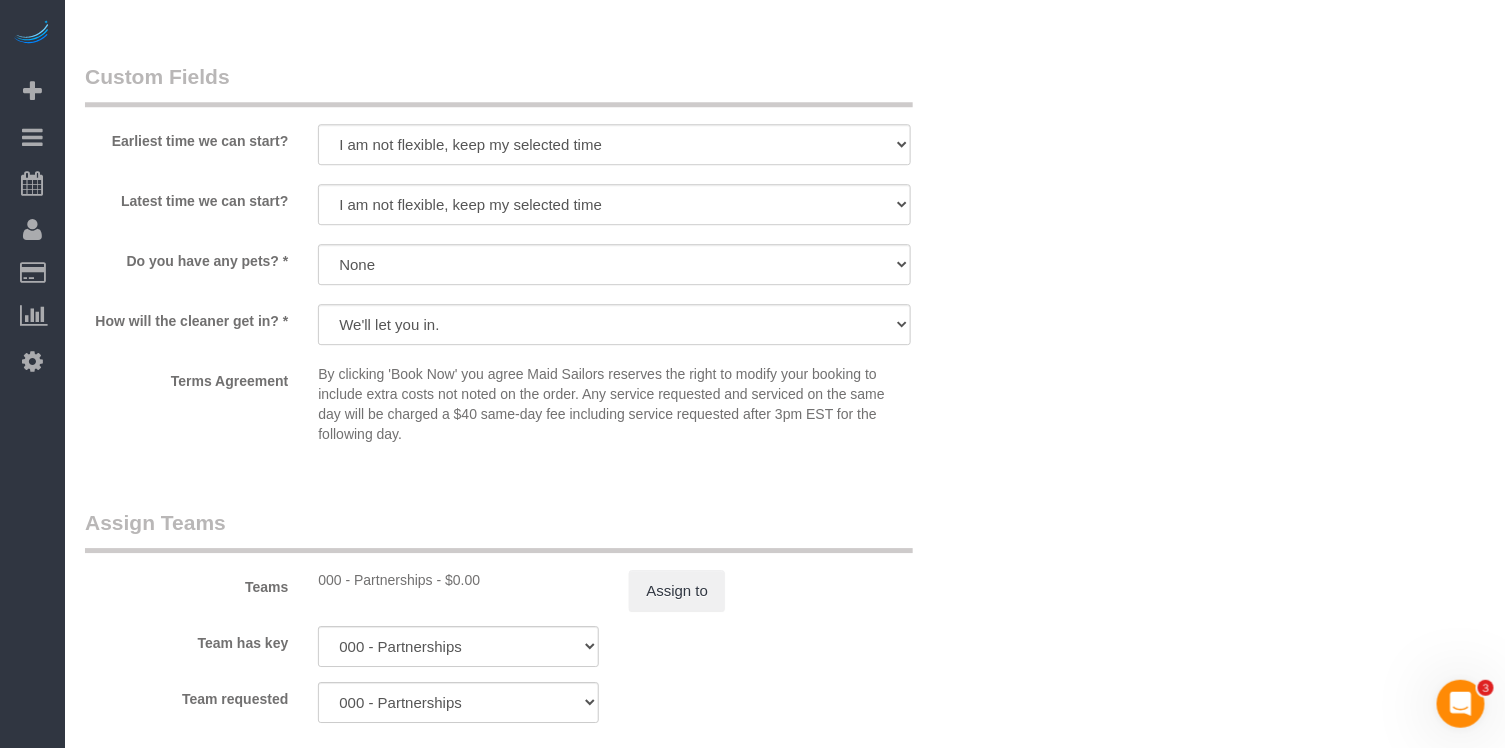 scroll, scrollTop: 2008, scrollLeft: 0, axis: vertical 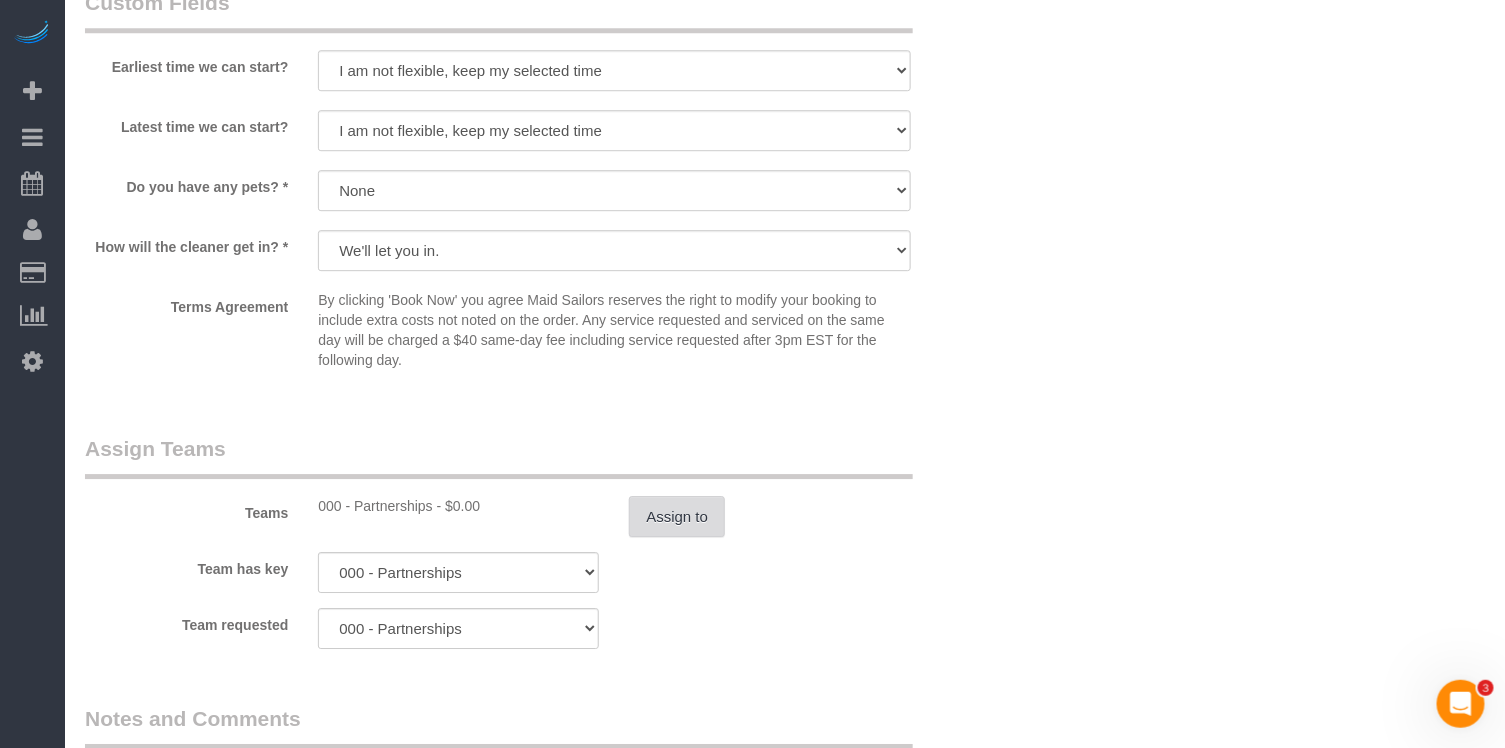 click on "Assign to" at bounding box center (677, 517) 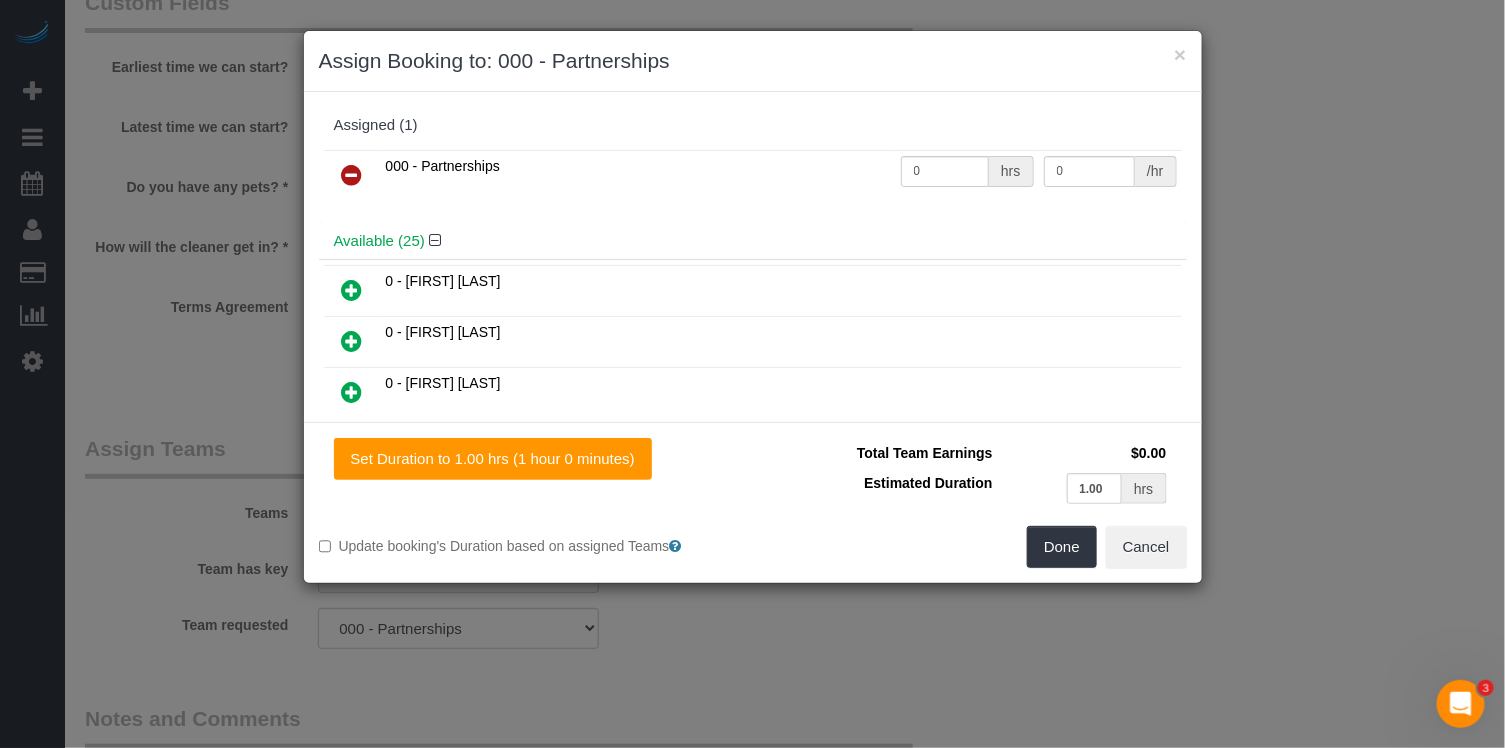 click at bounding box center (352, 175) 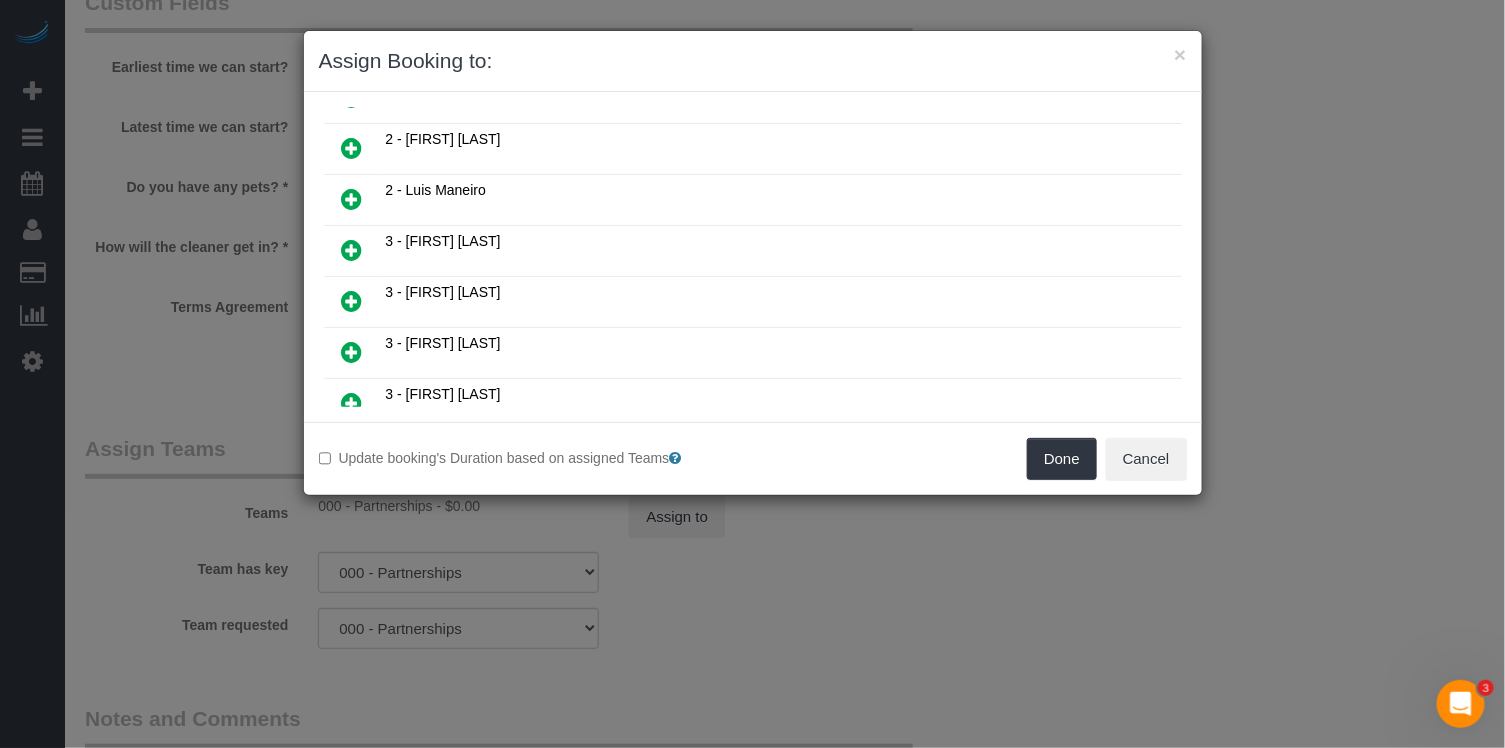 scroll, scrollTop: 1158, scrollLeft: 0, axis: vertical 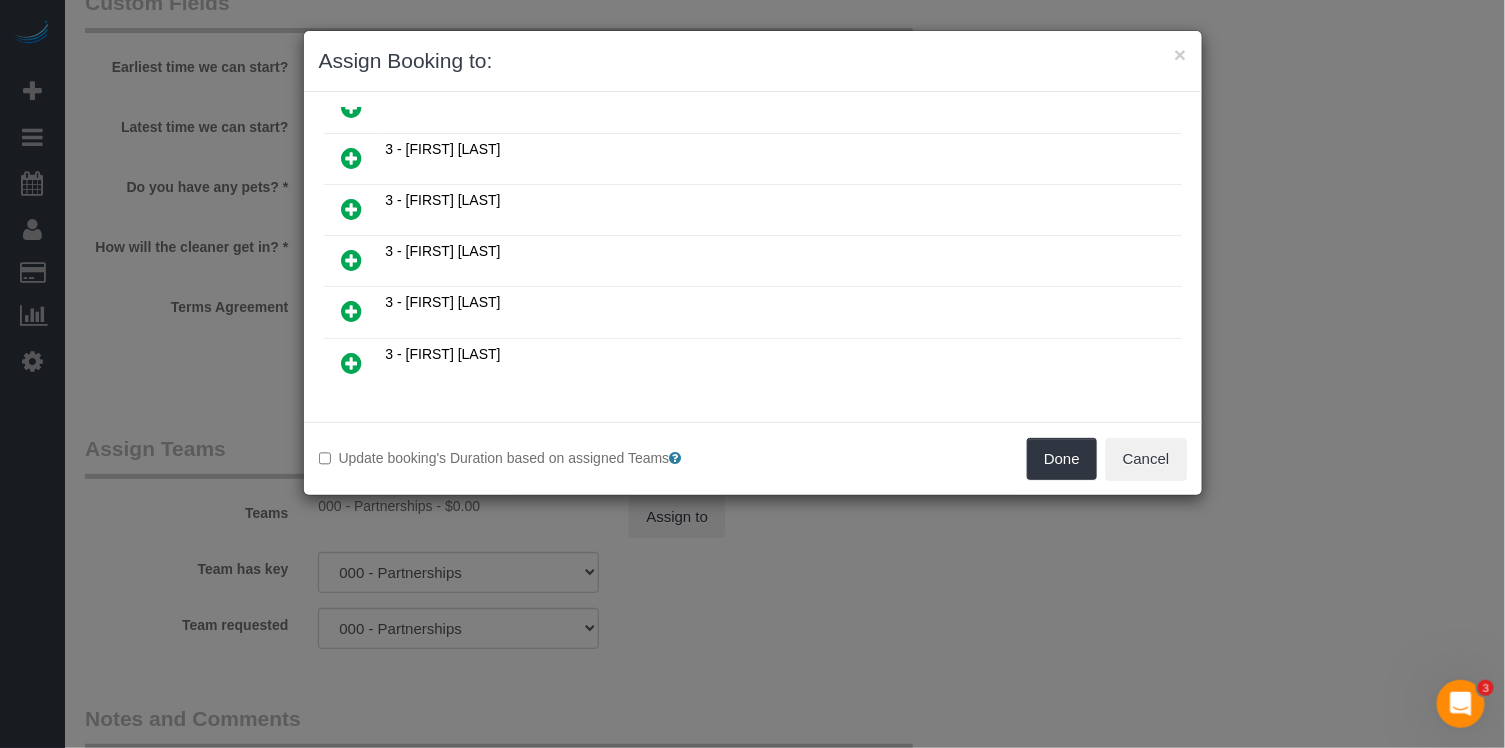 click at bounding box center (352, 311) 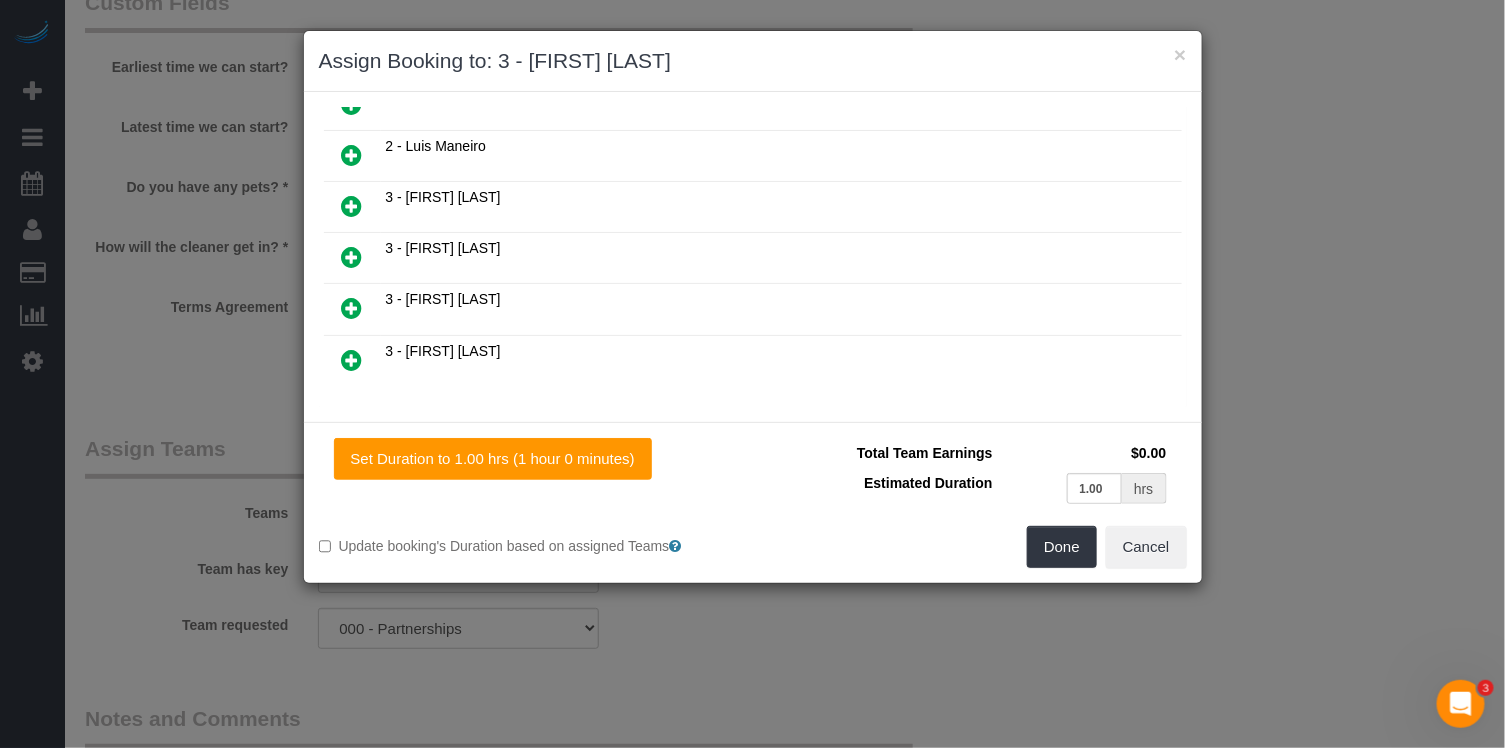 scroll, scrollTop: 1155, scrollLeft: 0, axis: vertical 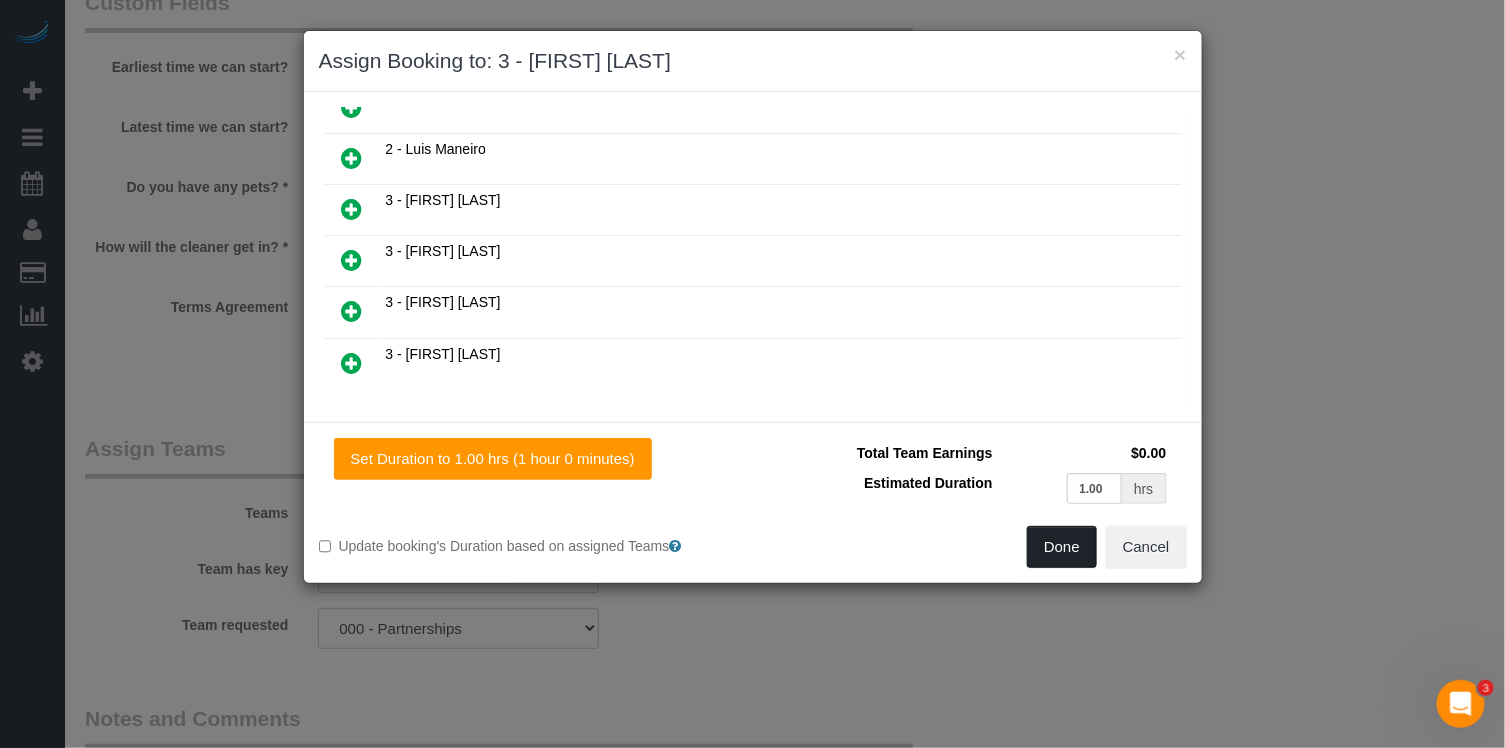 click on "Done" at bounding box center (1062, 547) 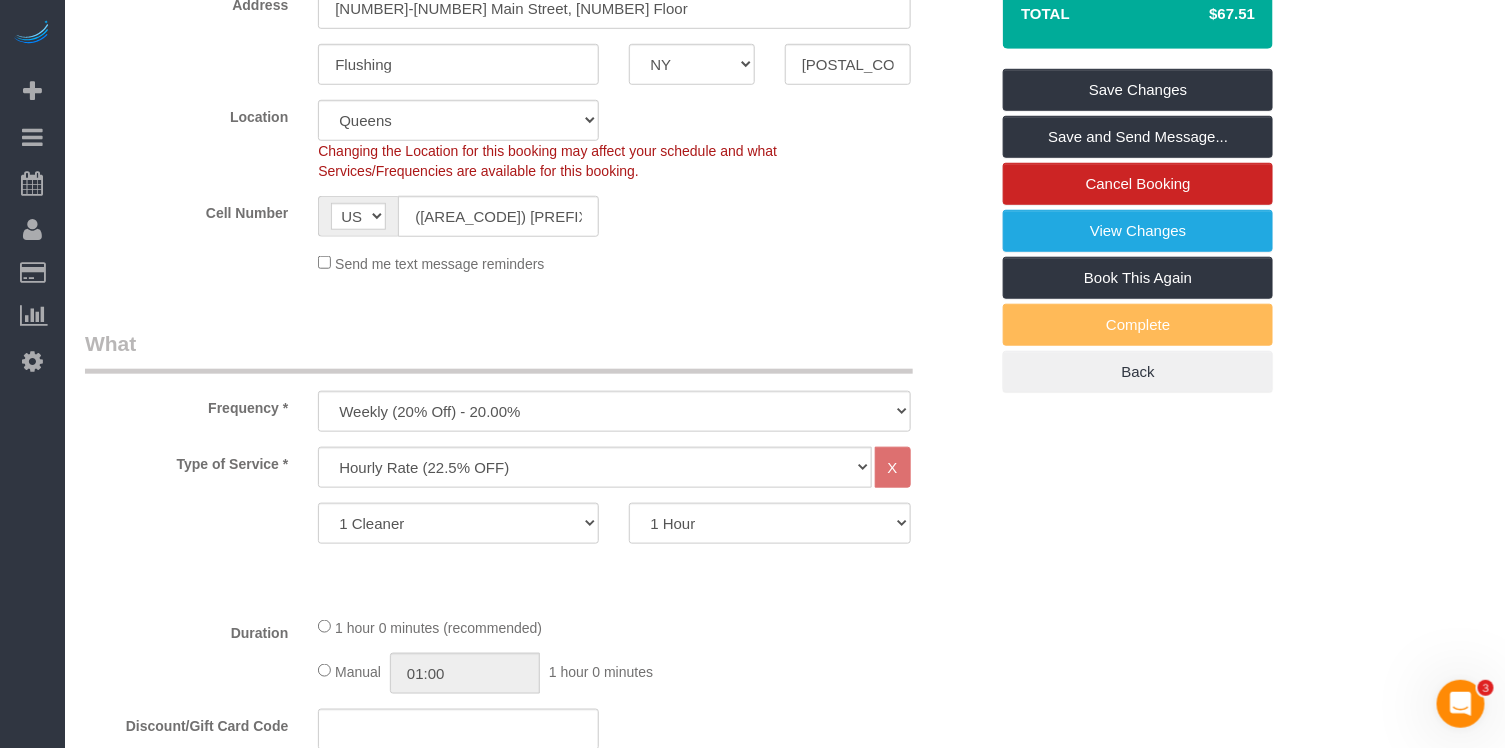scroll, scrollTop: 0, scrollLeft: 0, axis: both 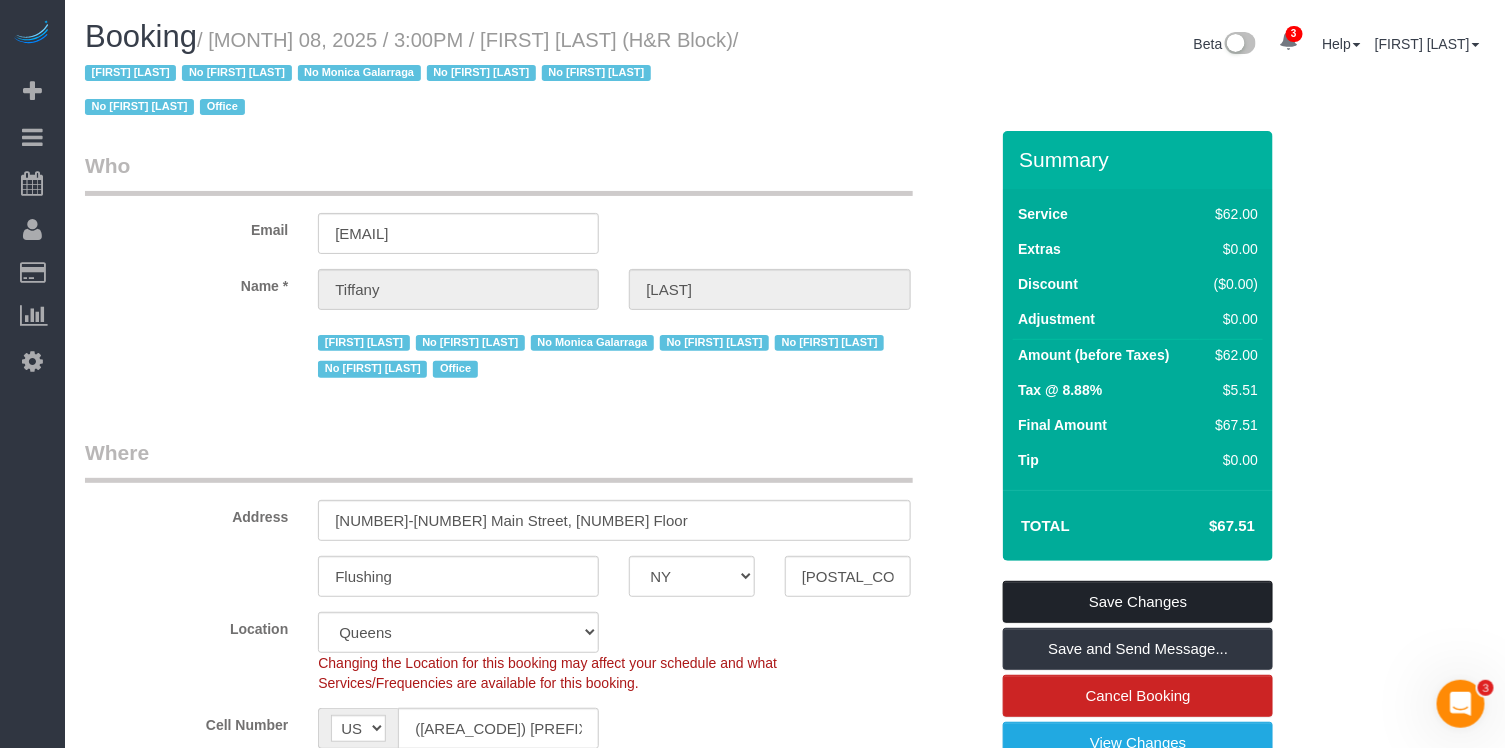 click on "Save Changes" at bounding box center [1138, 602] 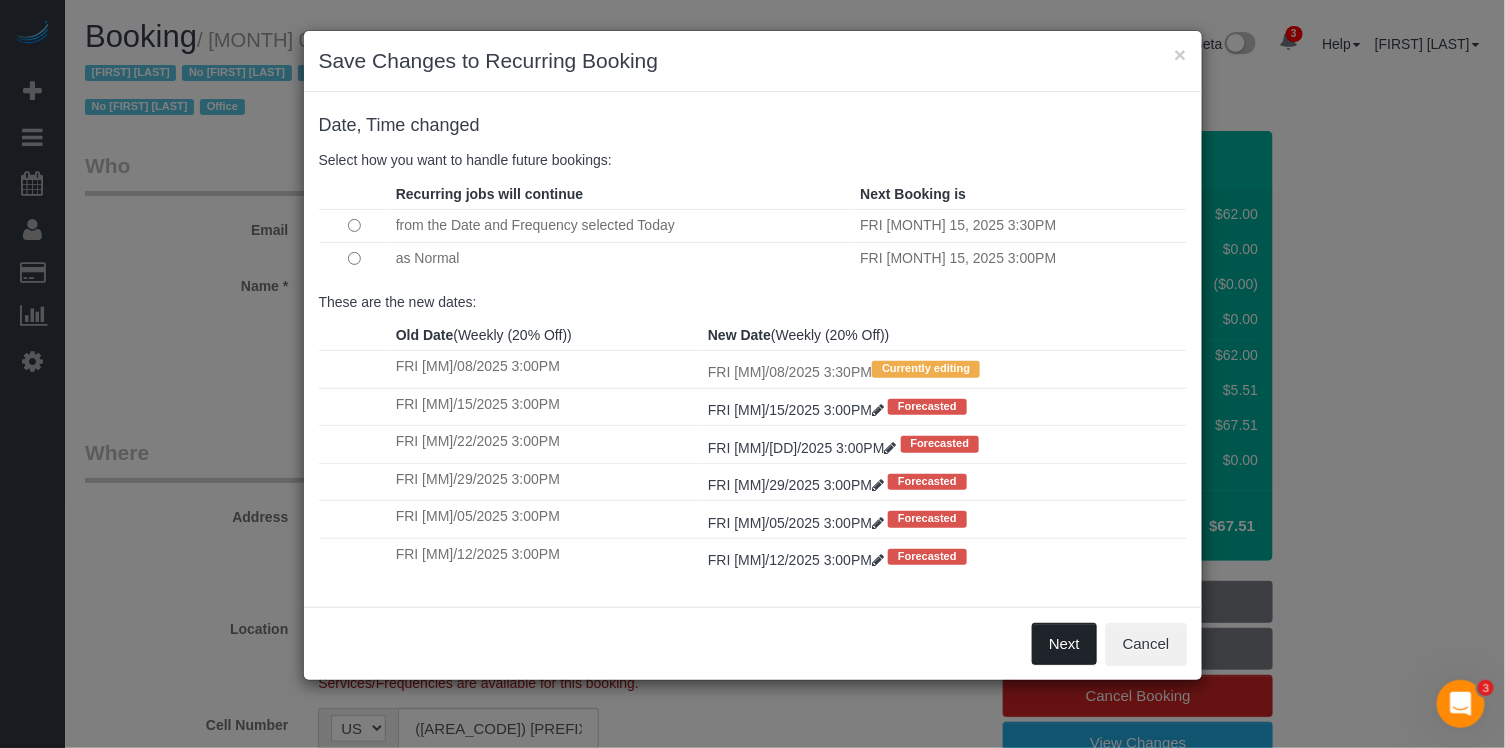 click on "Next" at bounding box center [1064, 644] 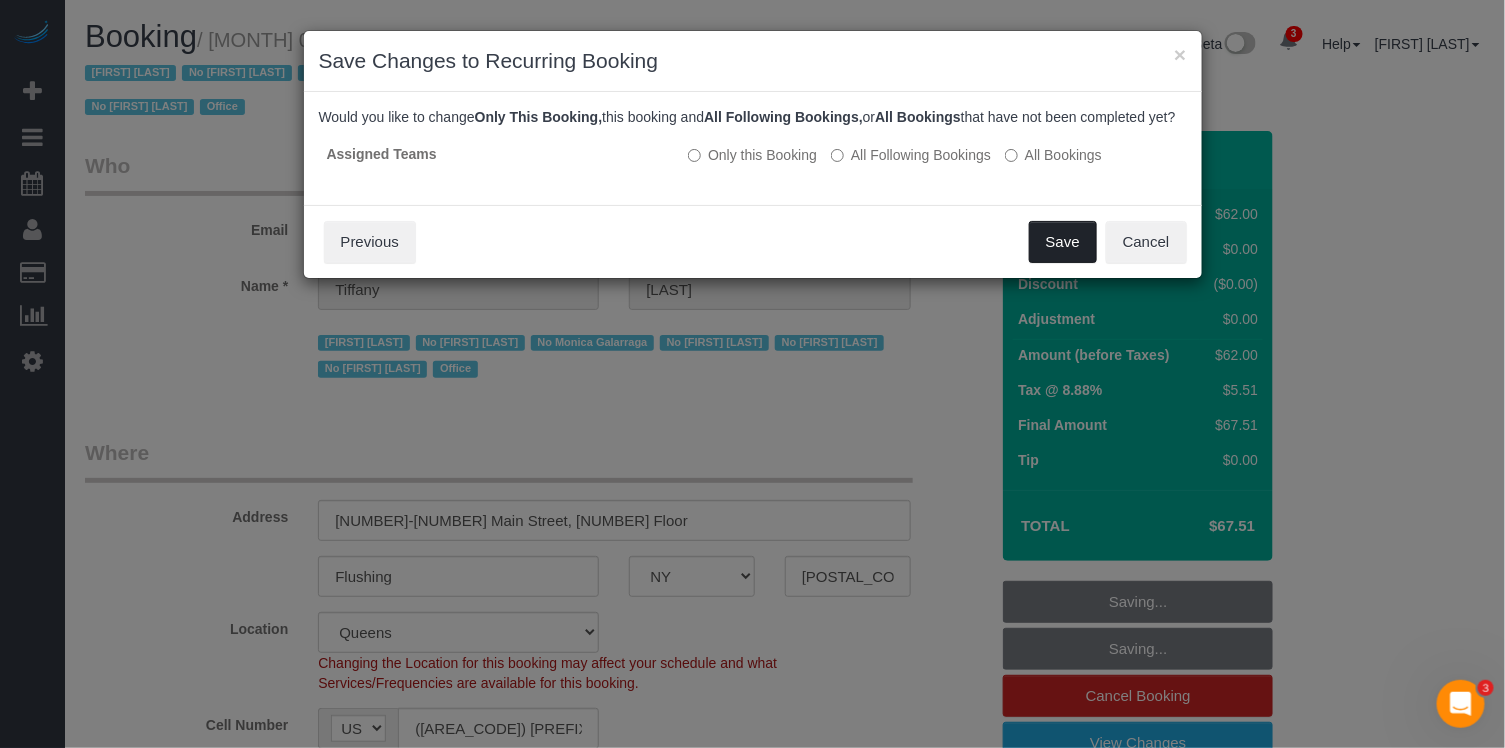 click on "Save" at bounding box center [1063, 242] 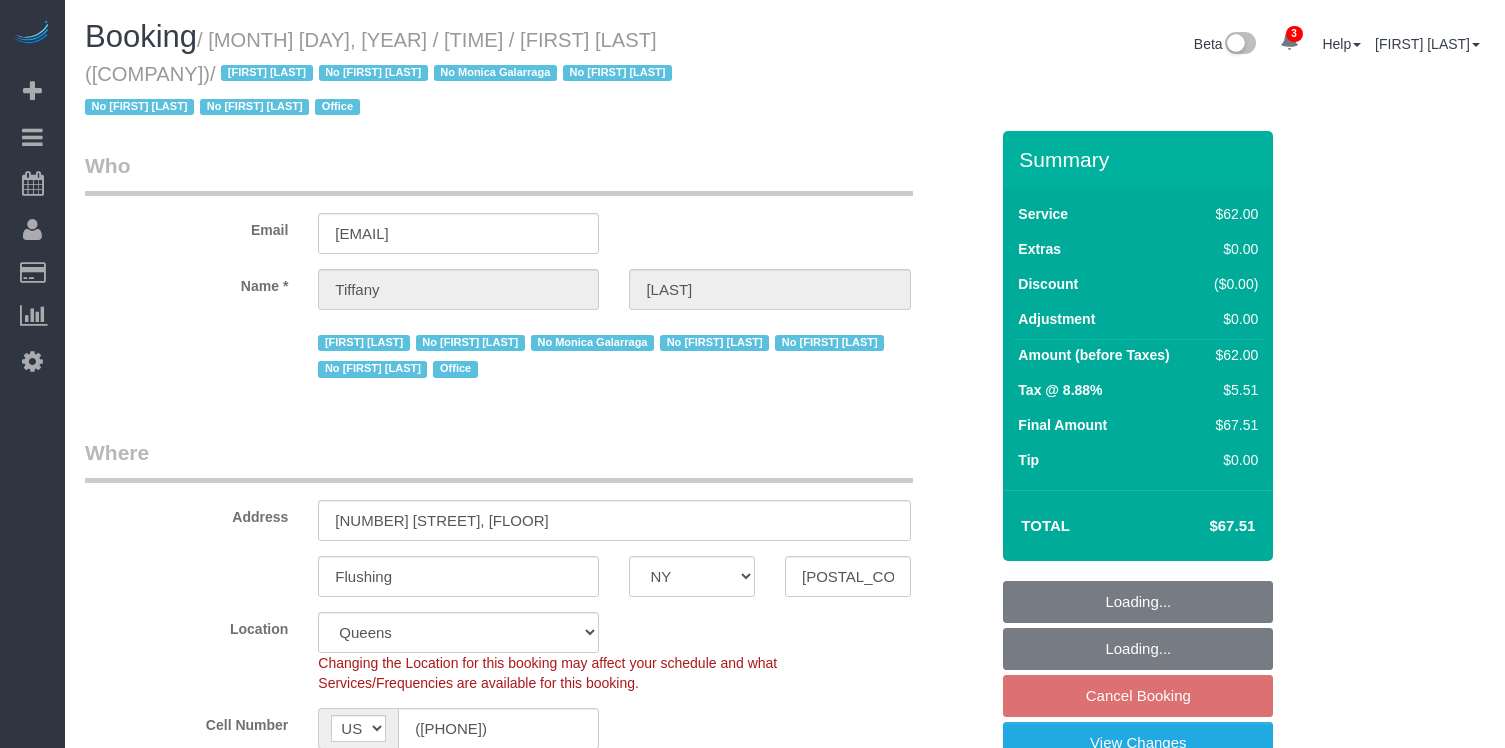 select on "NY" 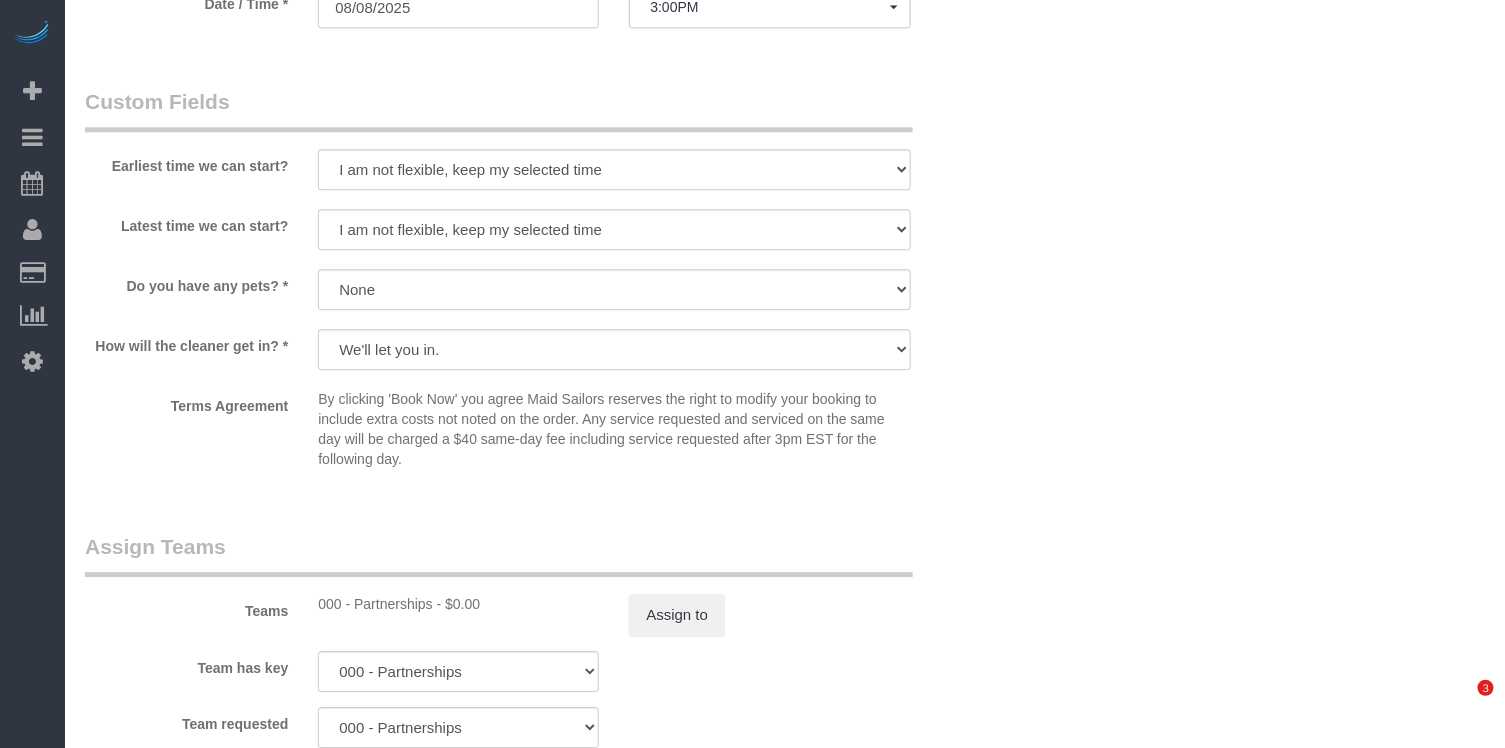 scroll, scrollTop: 1622, scrollLeft: 0, axis: vertical 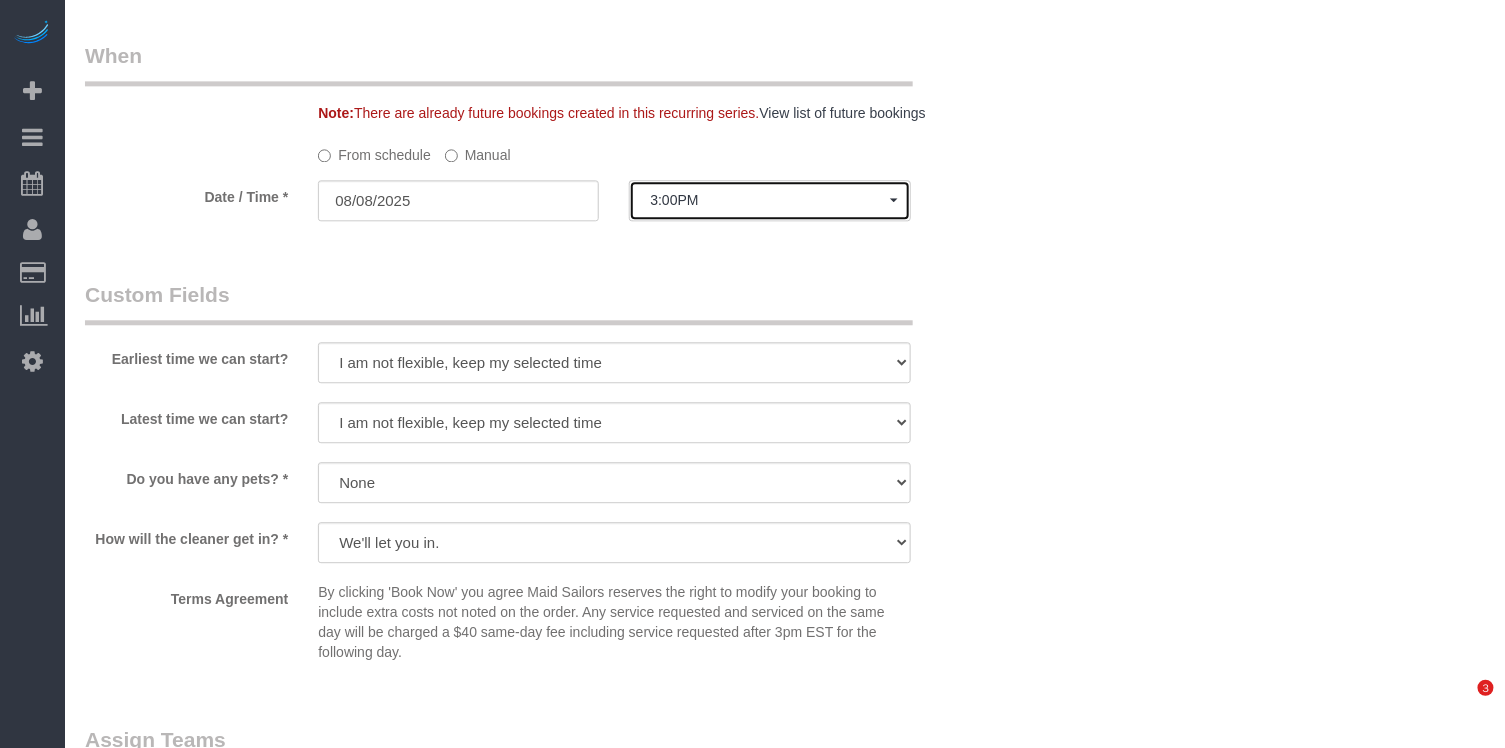 click on "3:00PM" 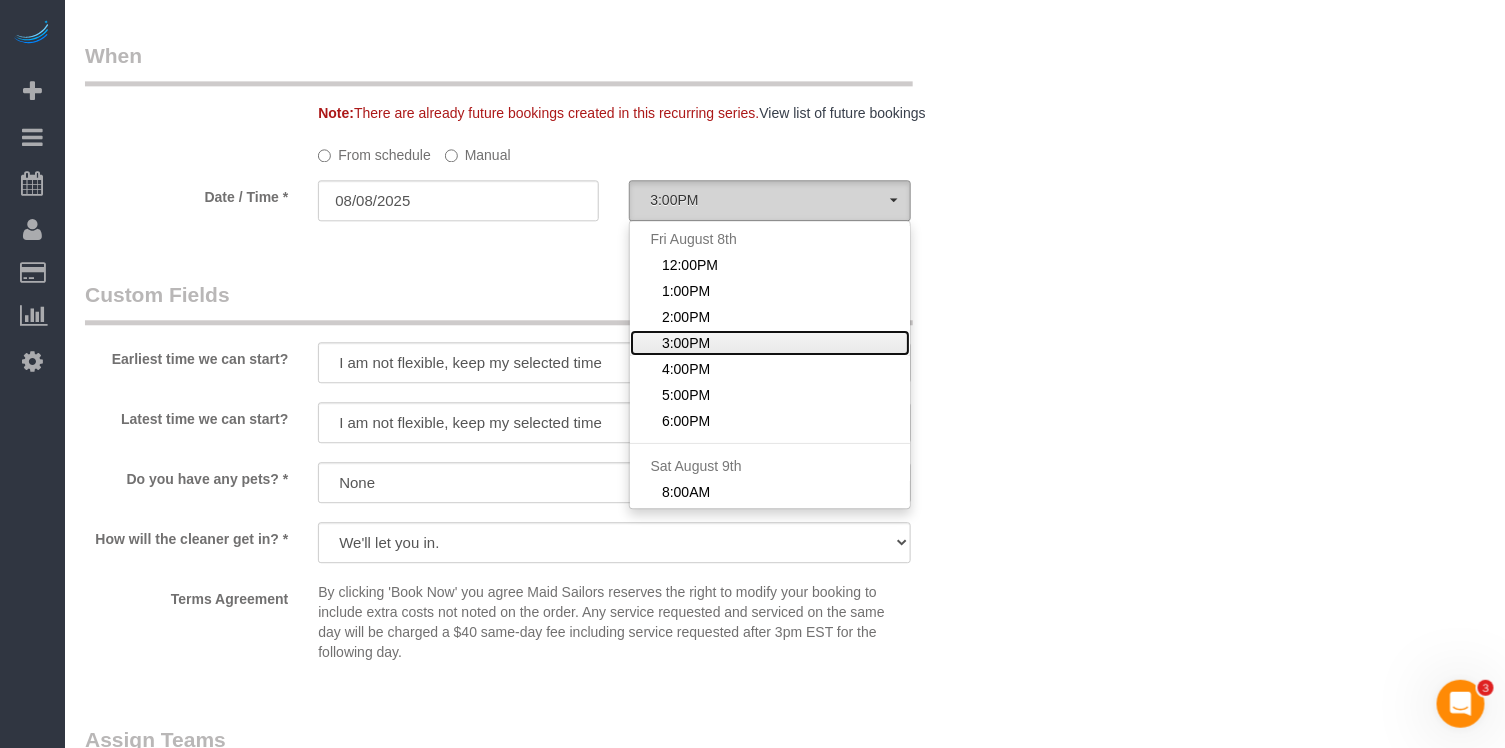 scroll, scrollTop: 0, scrollLeft: 0, axis: both 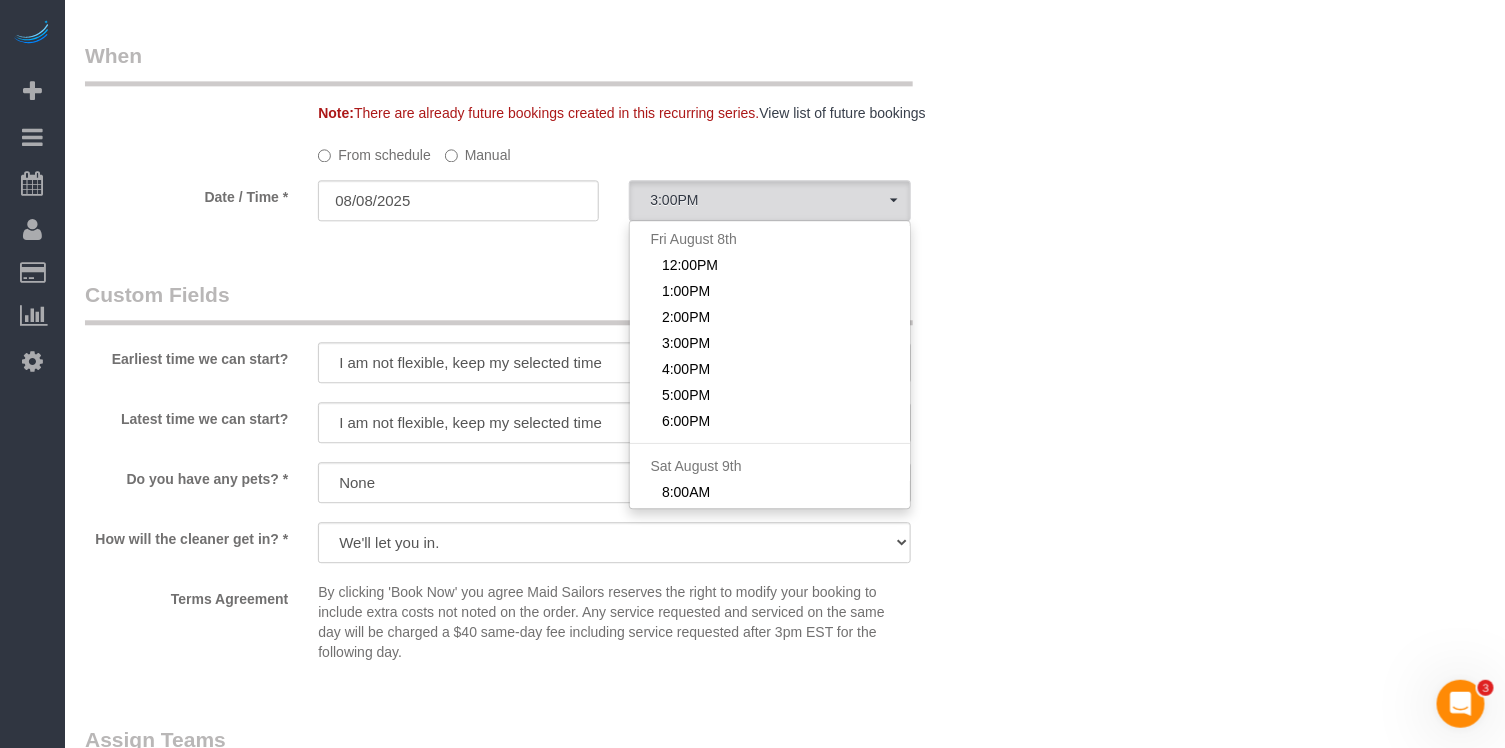 click on "Manual" 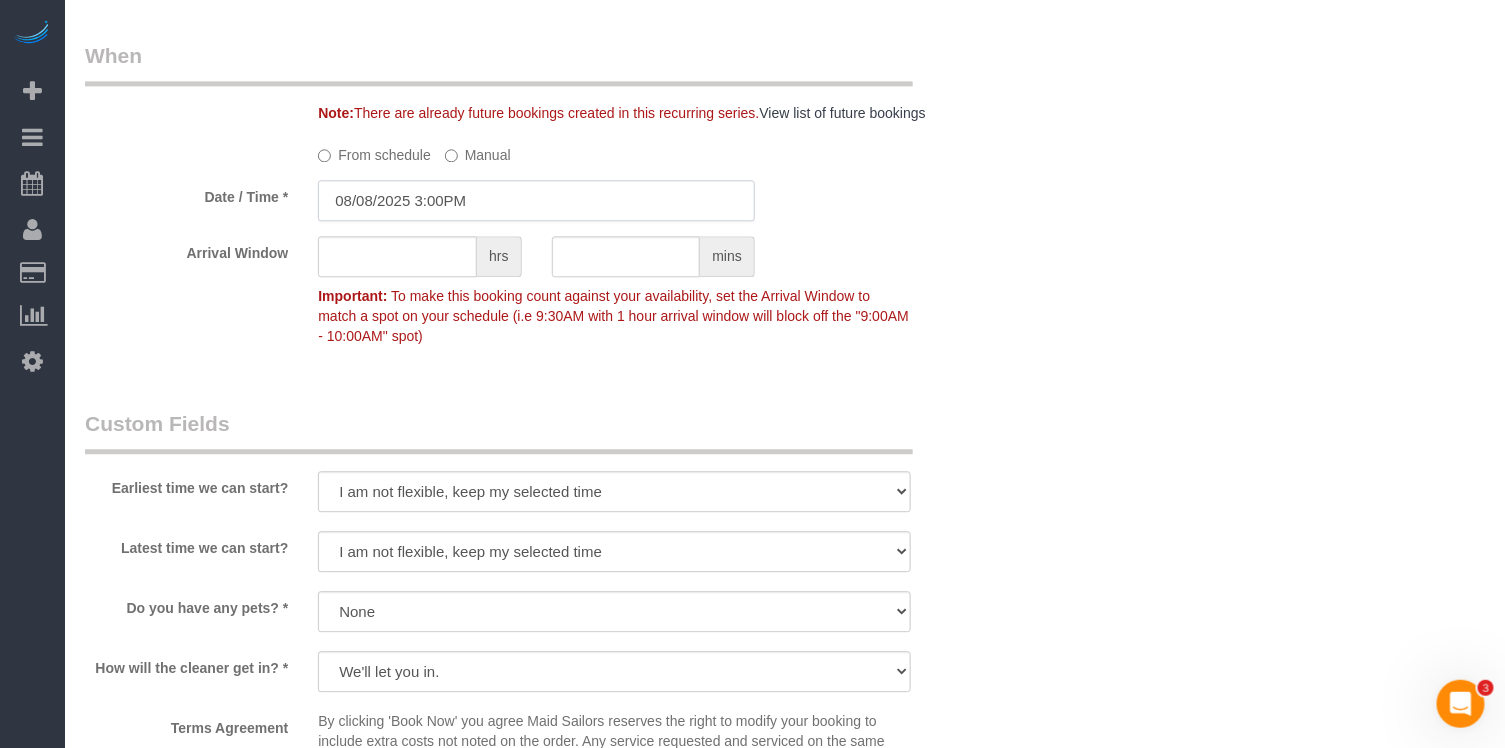 click on "08/08/2025 3:00PM" at bounding box center [536, 200] 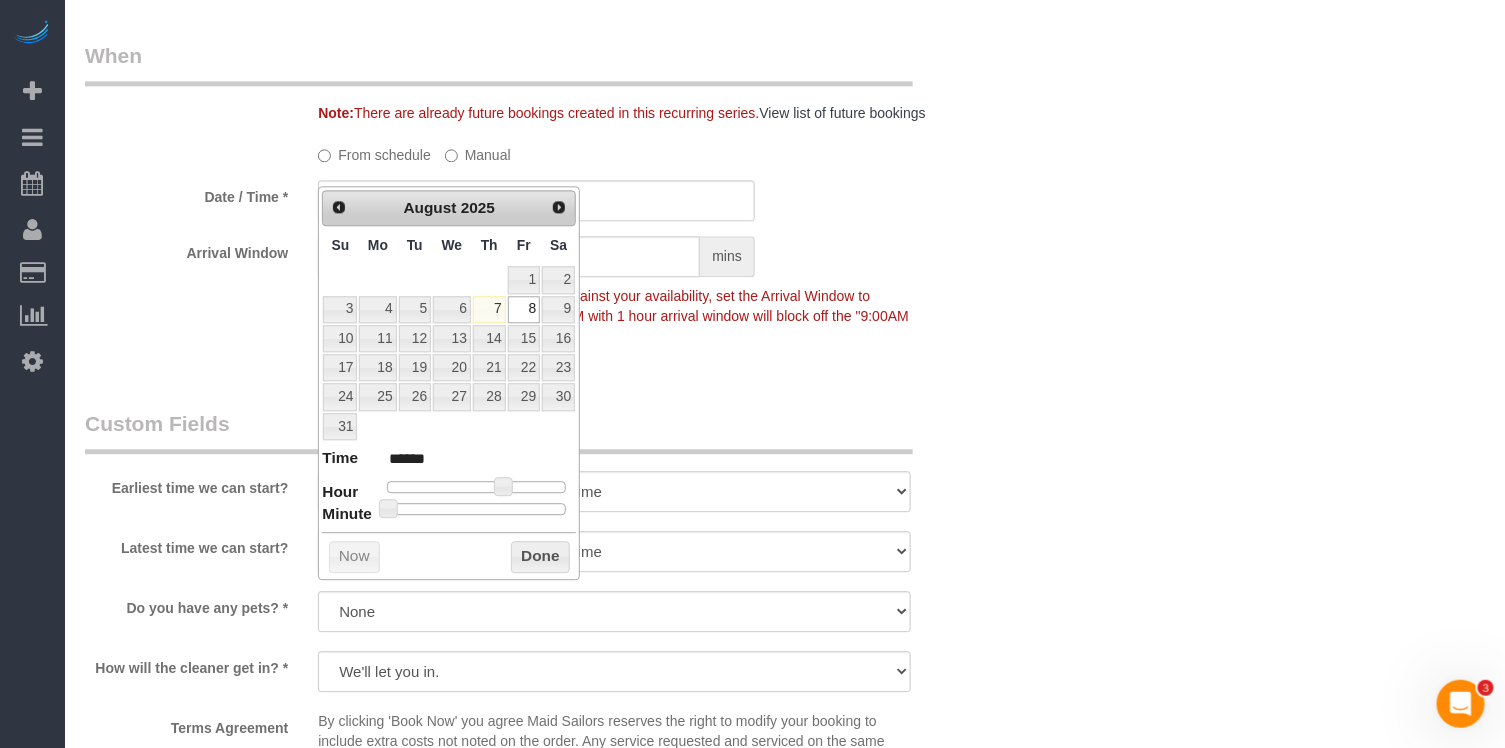 click at bounding box center [476, 509] 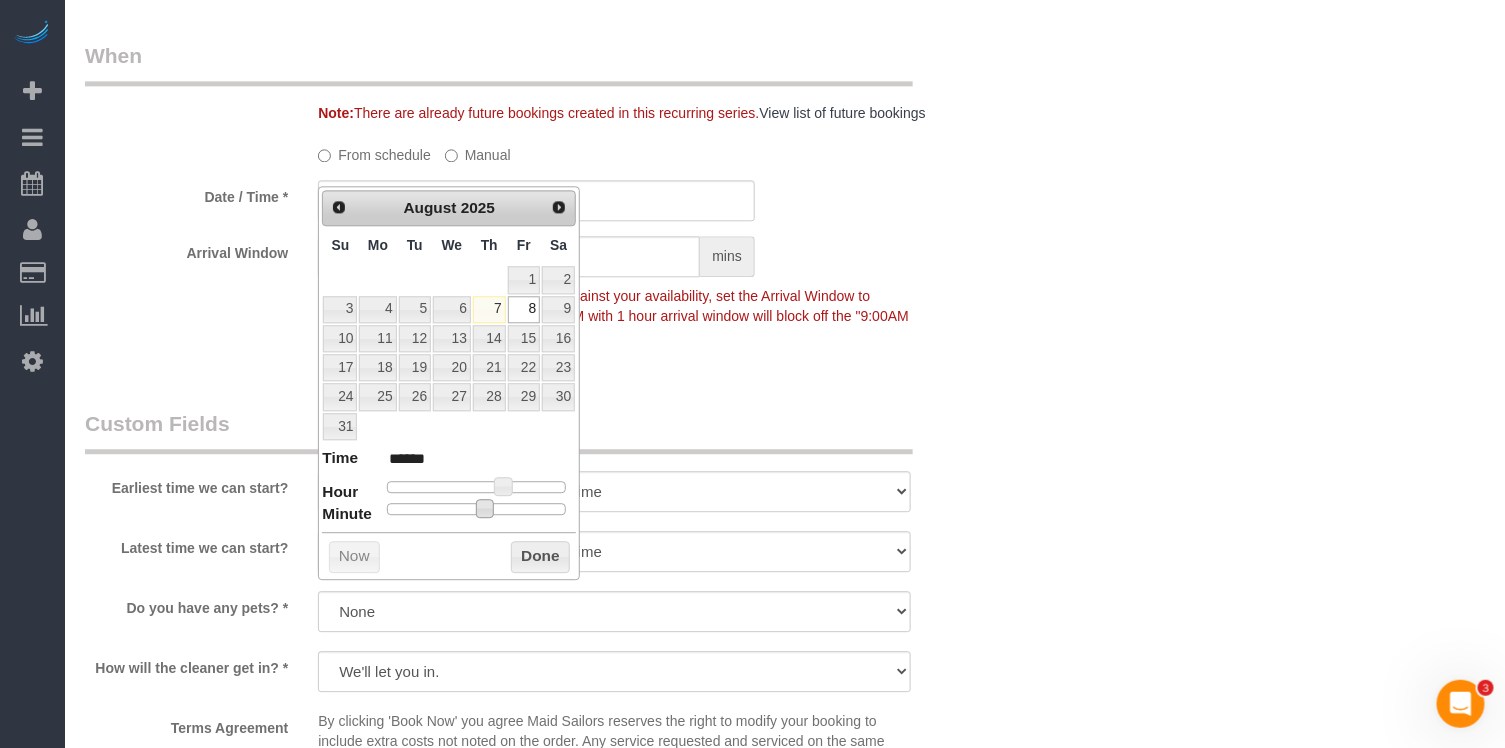 type on "08/08/2025 3:30PM" 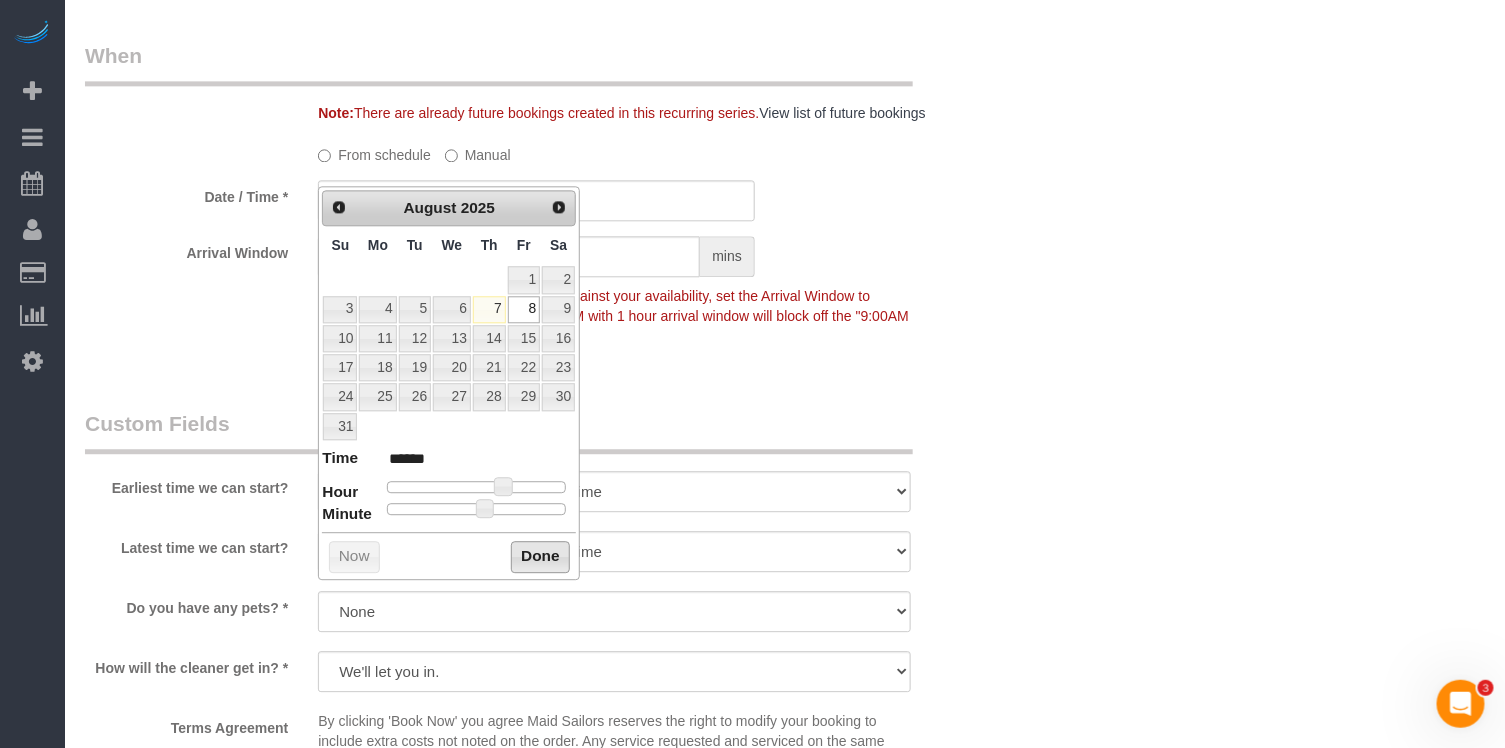 click on "Done" at bounding box center (540, 557) 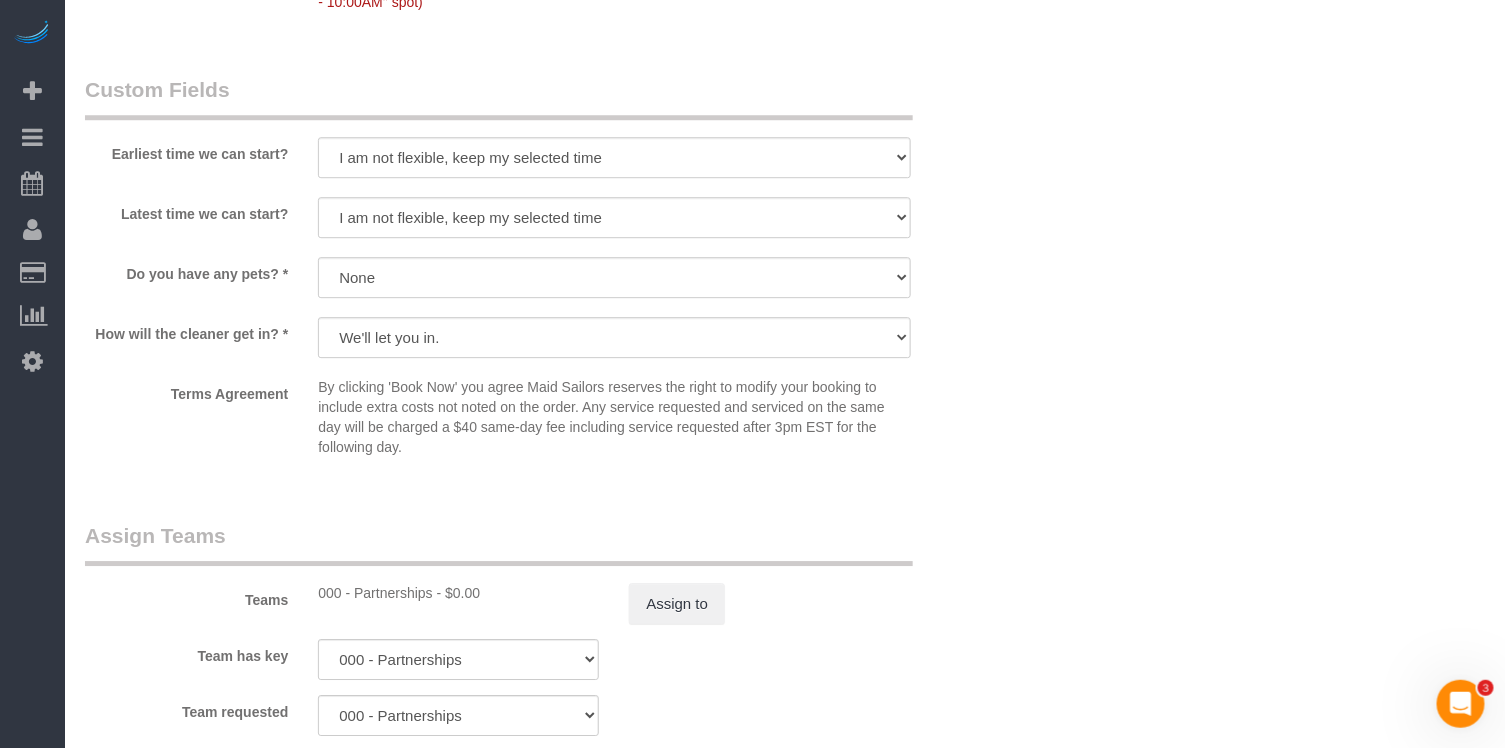 scroll, scrollTop: 2079, scrollLeft: 0, axis: vertical 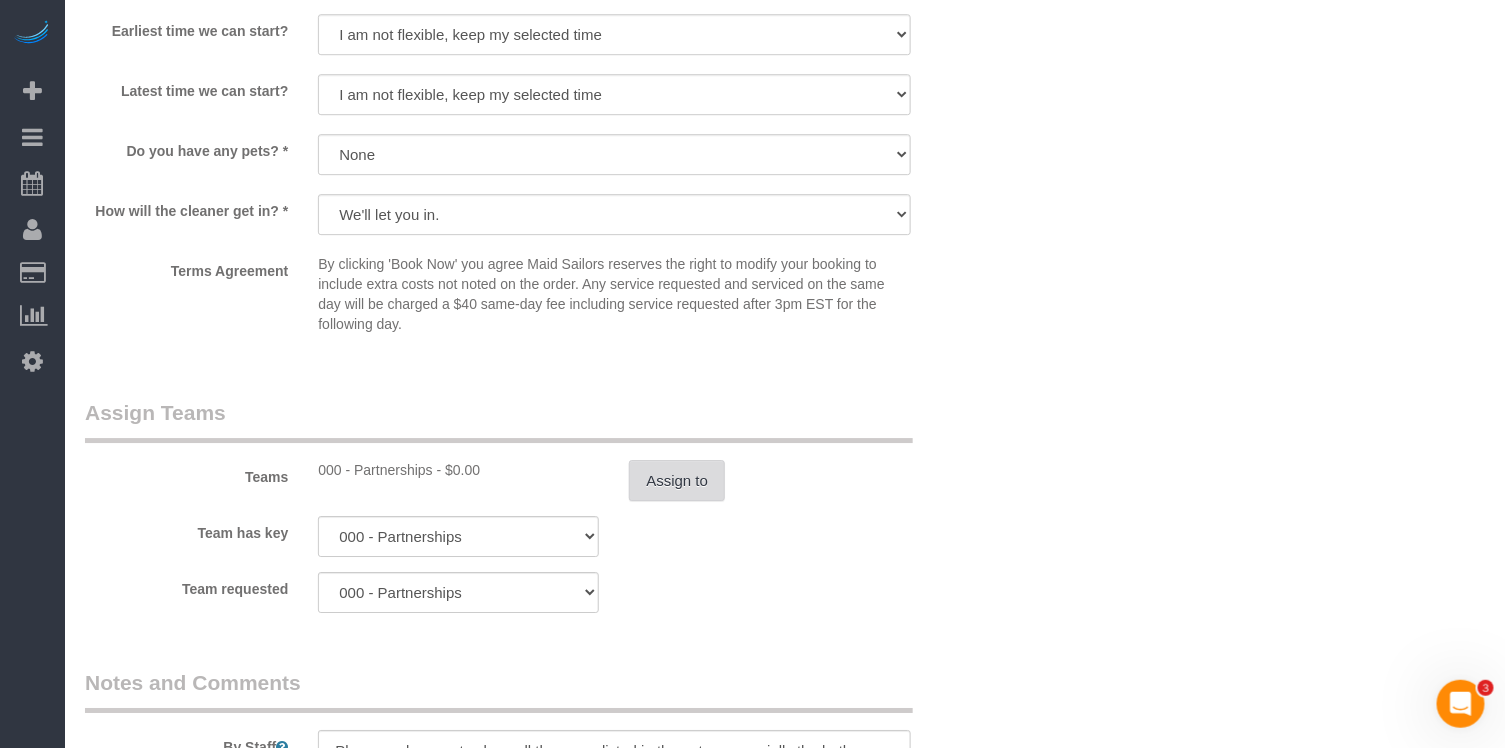 click on "Assign to" at bounding box center [677, 481] 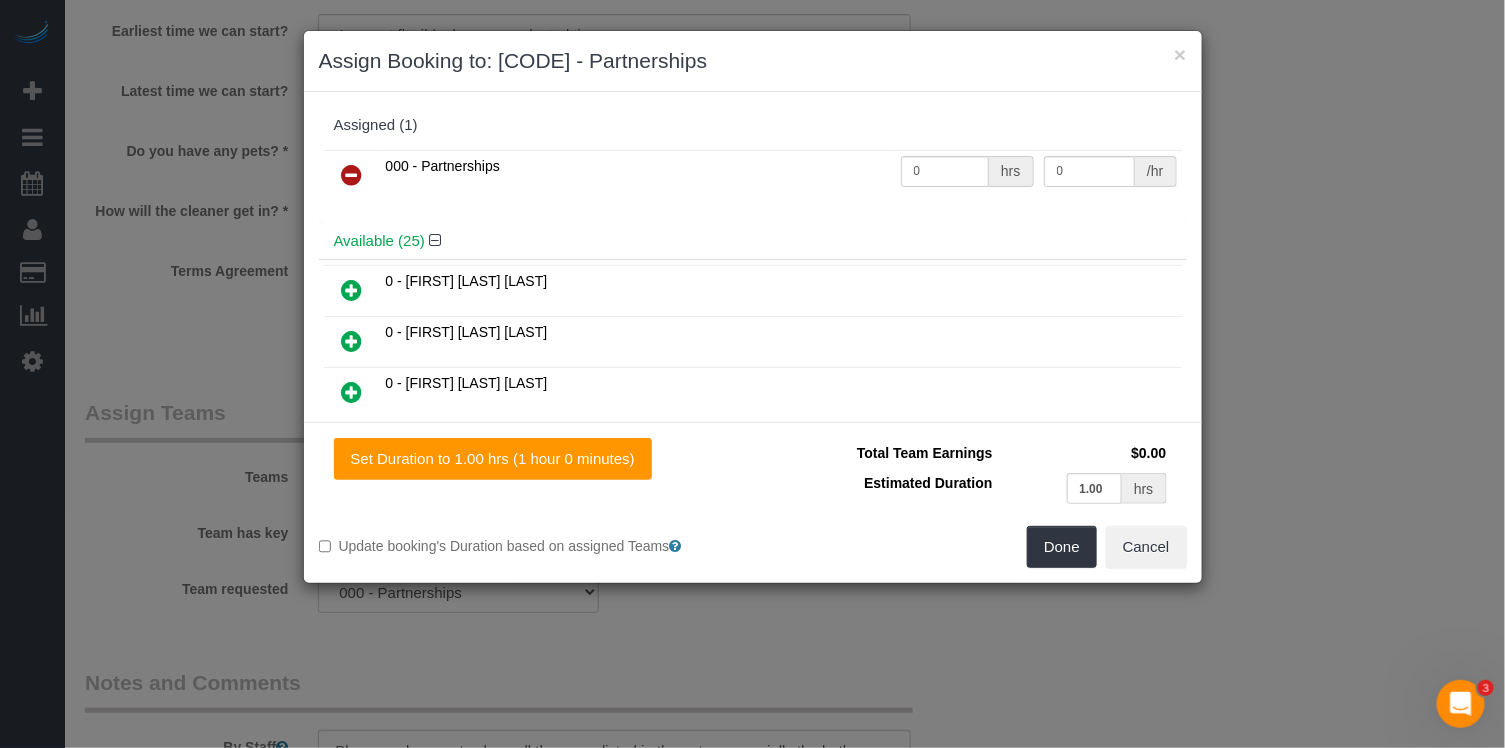 click at bounding box center (352, 175) 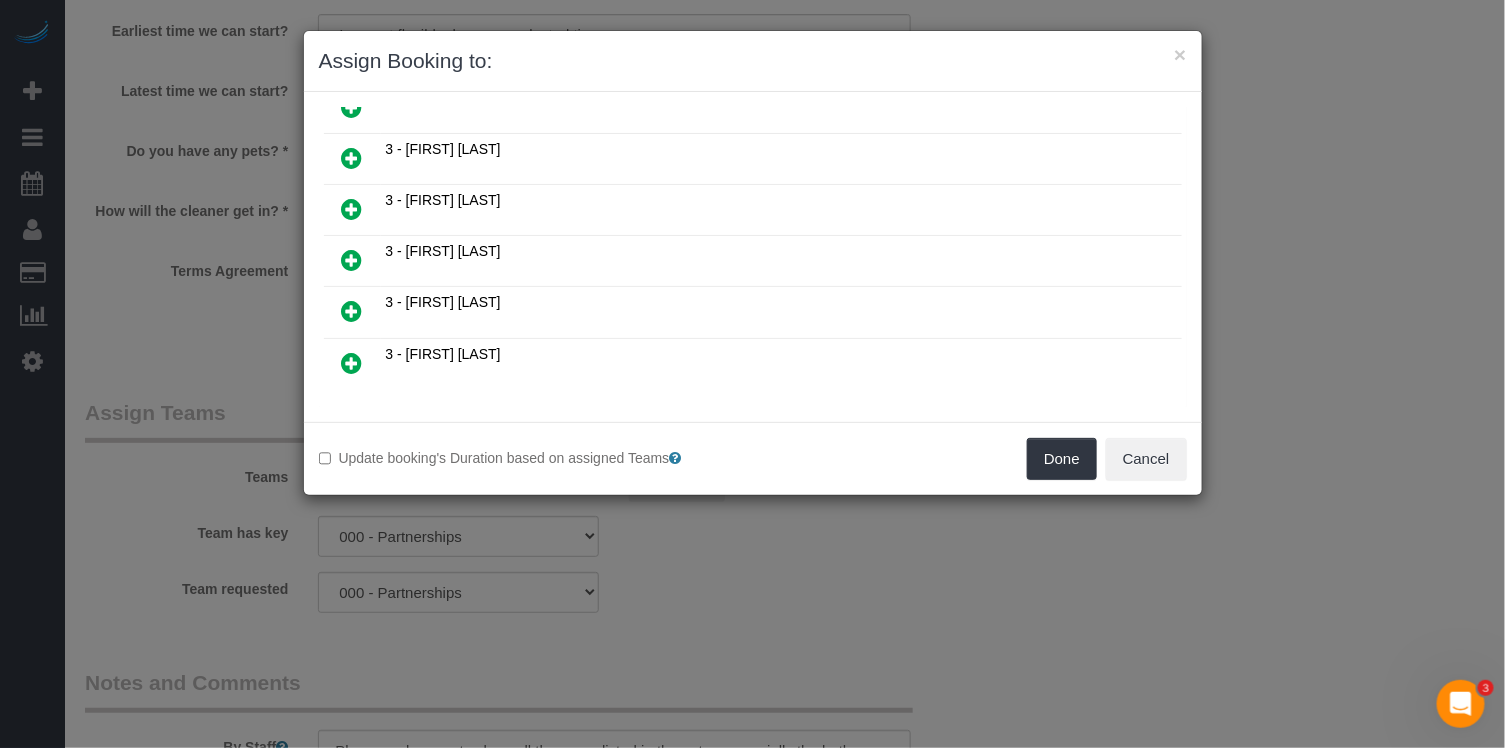 click at bounding box center [352, 311] 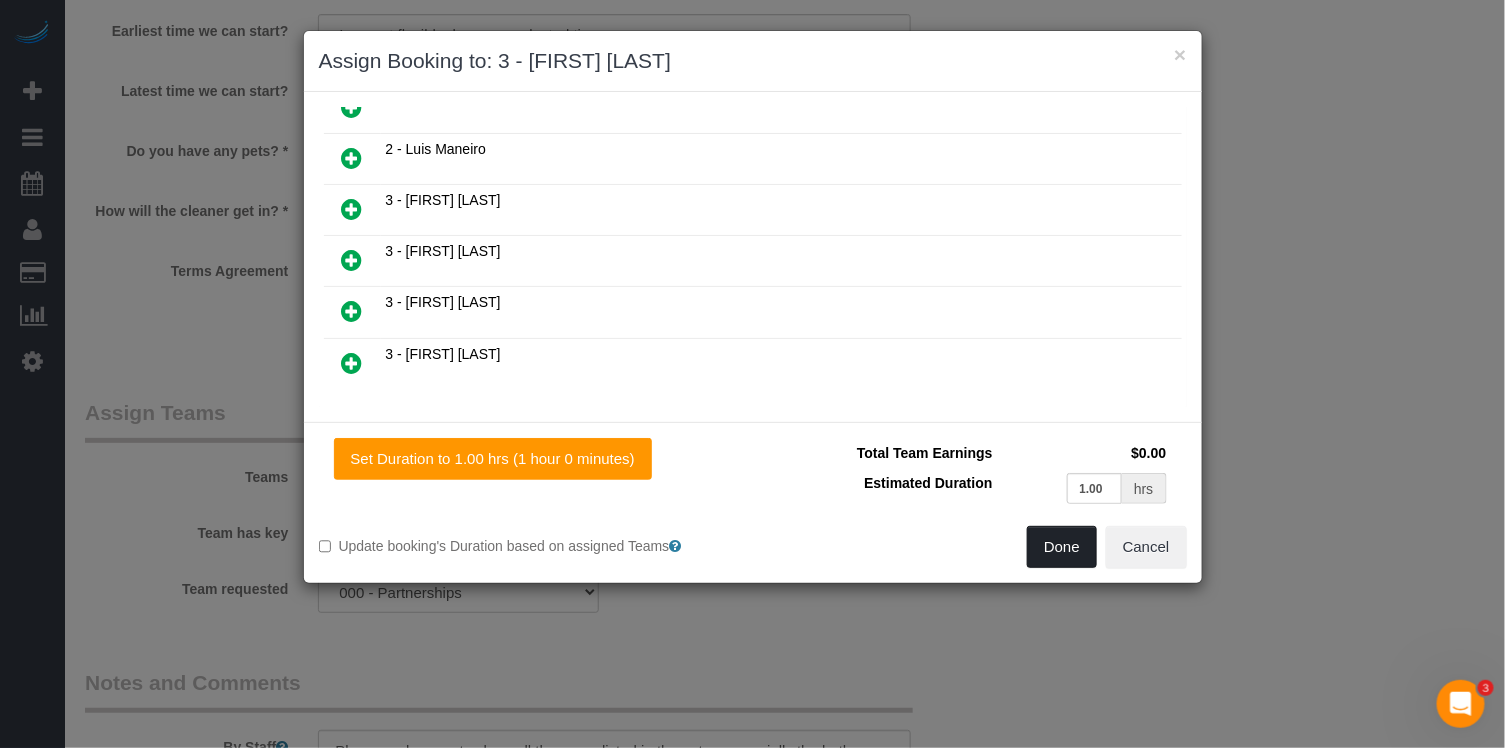 click on "Done" at bounding box center [1062, 547] 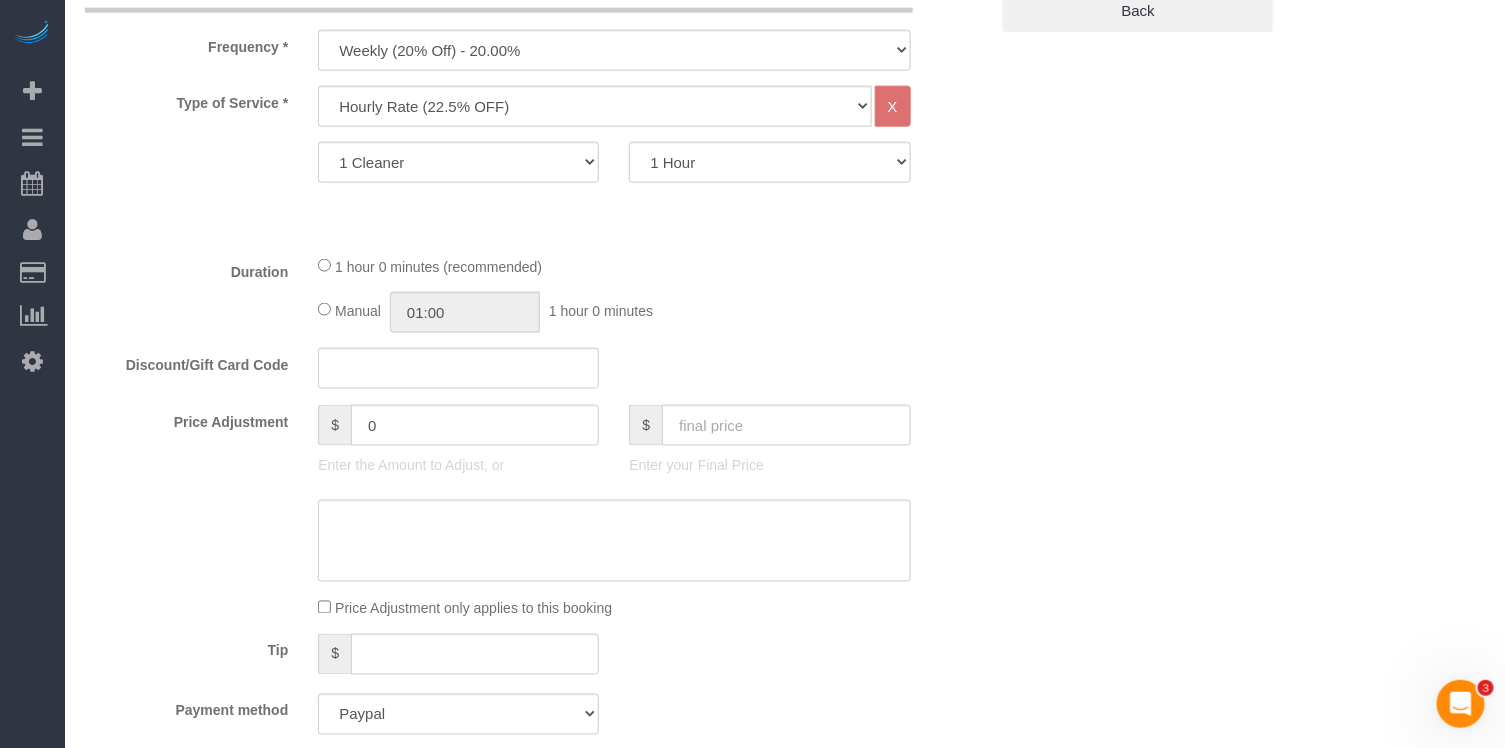 scroll, scrollTop: 412, scrollLeft: 0, axis: vertical 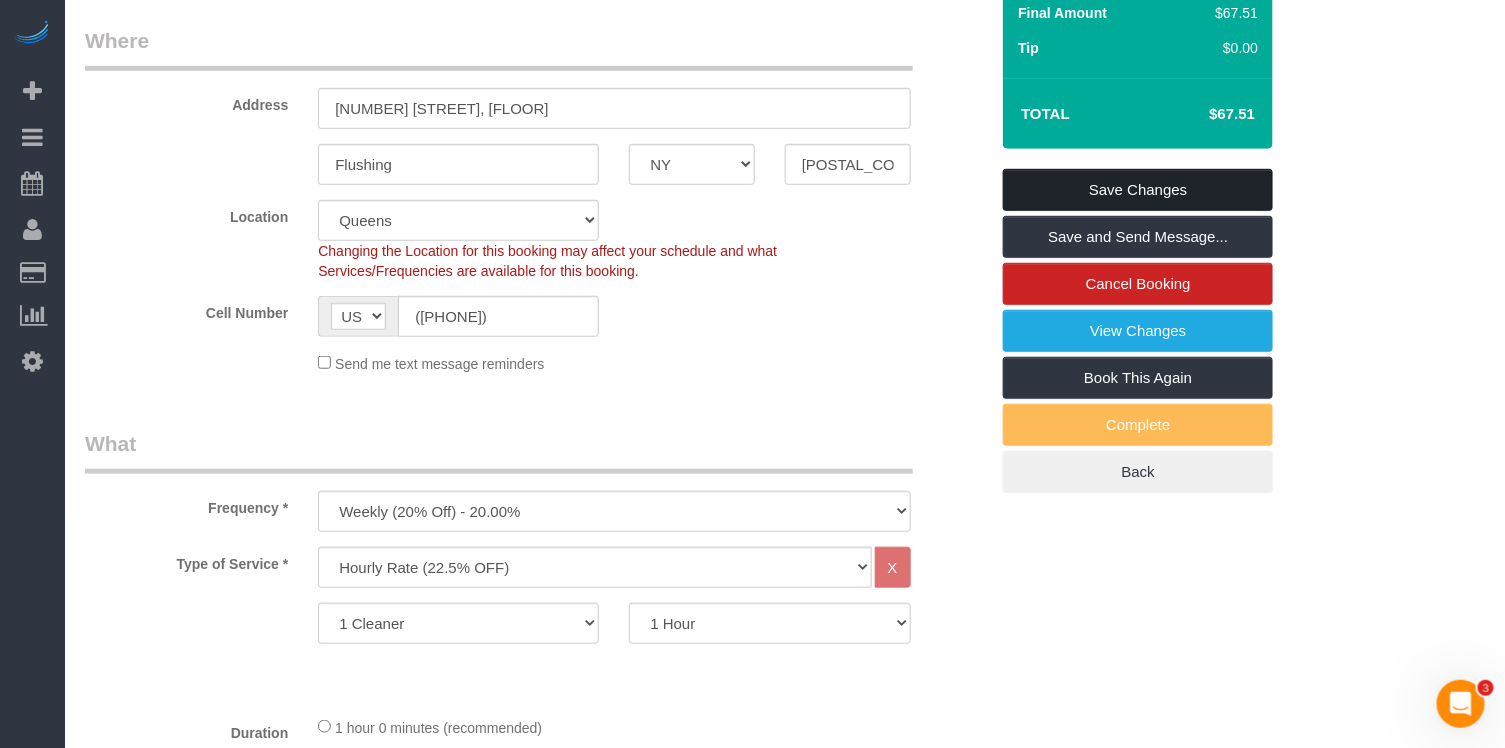 click on "Save Changes" at bounding box center [1138, 190] 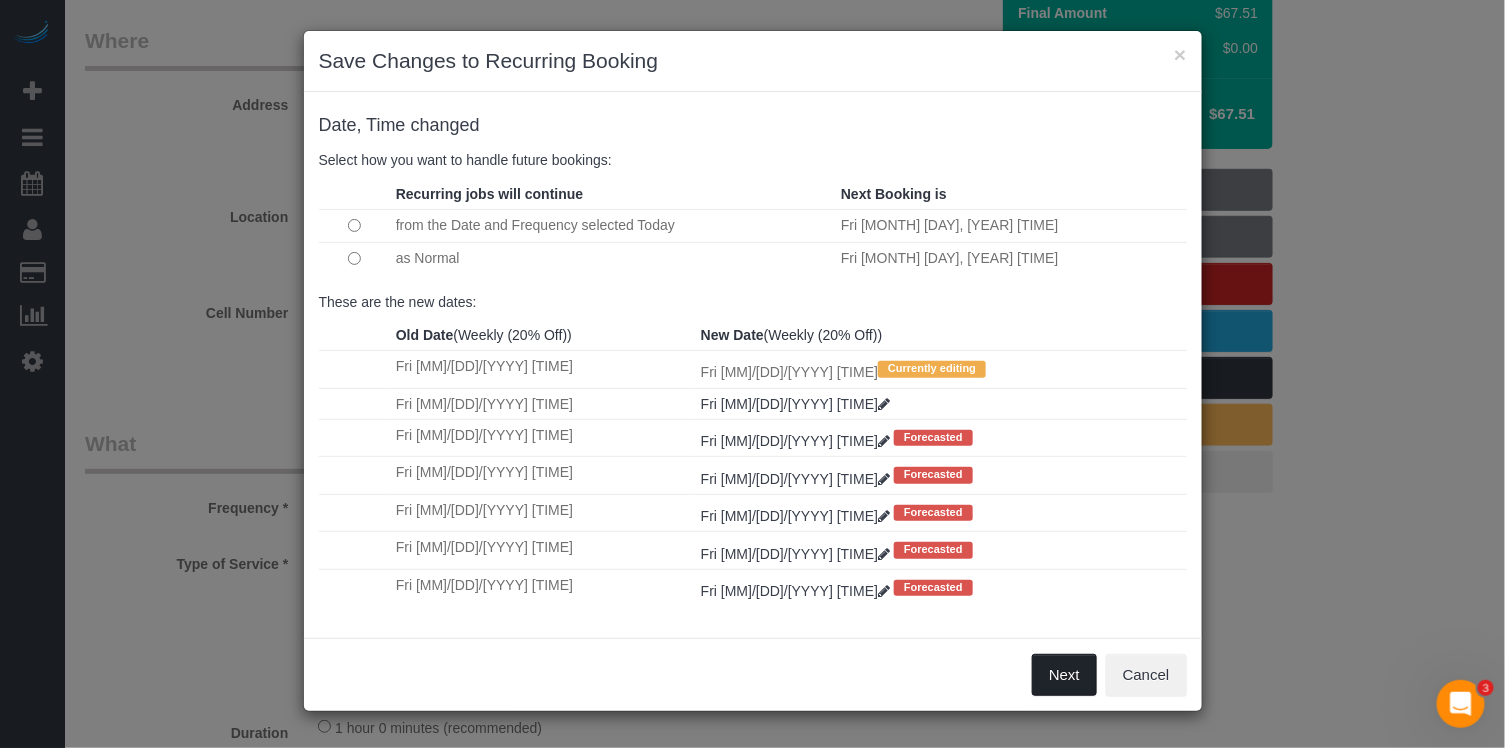 click on "Next" at bounding box center [1064, 675] 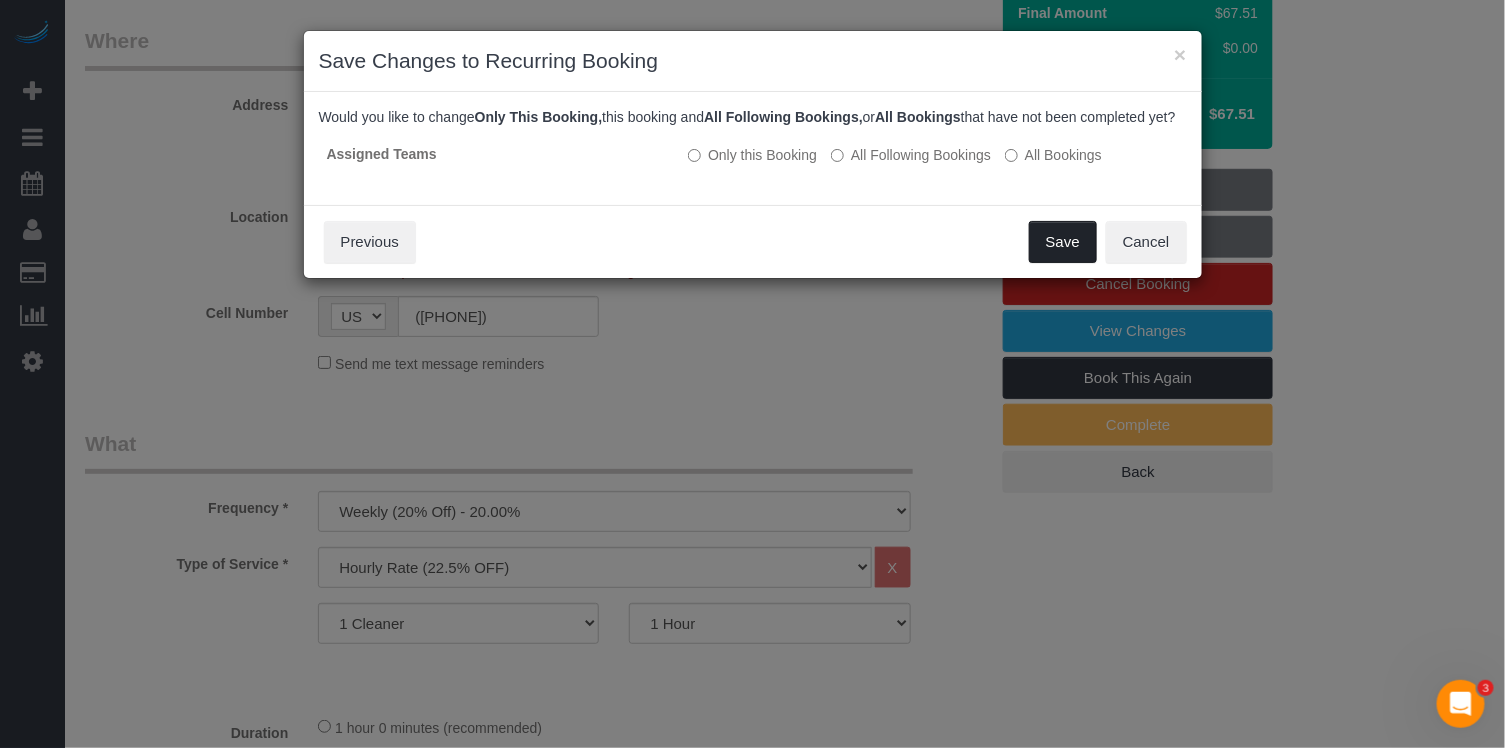 click on "Save" at bounding box center [1063, 242] 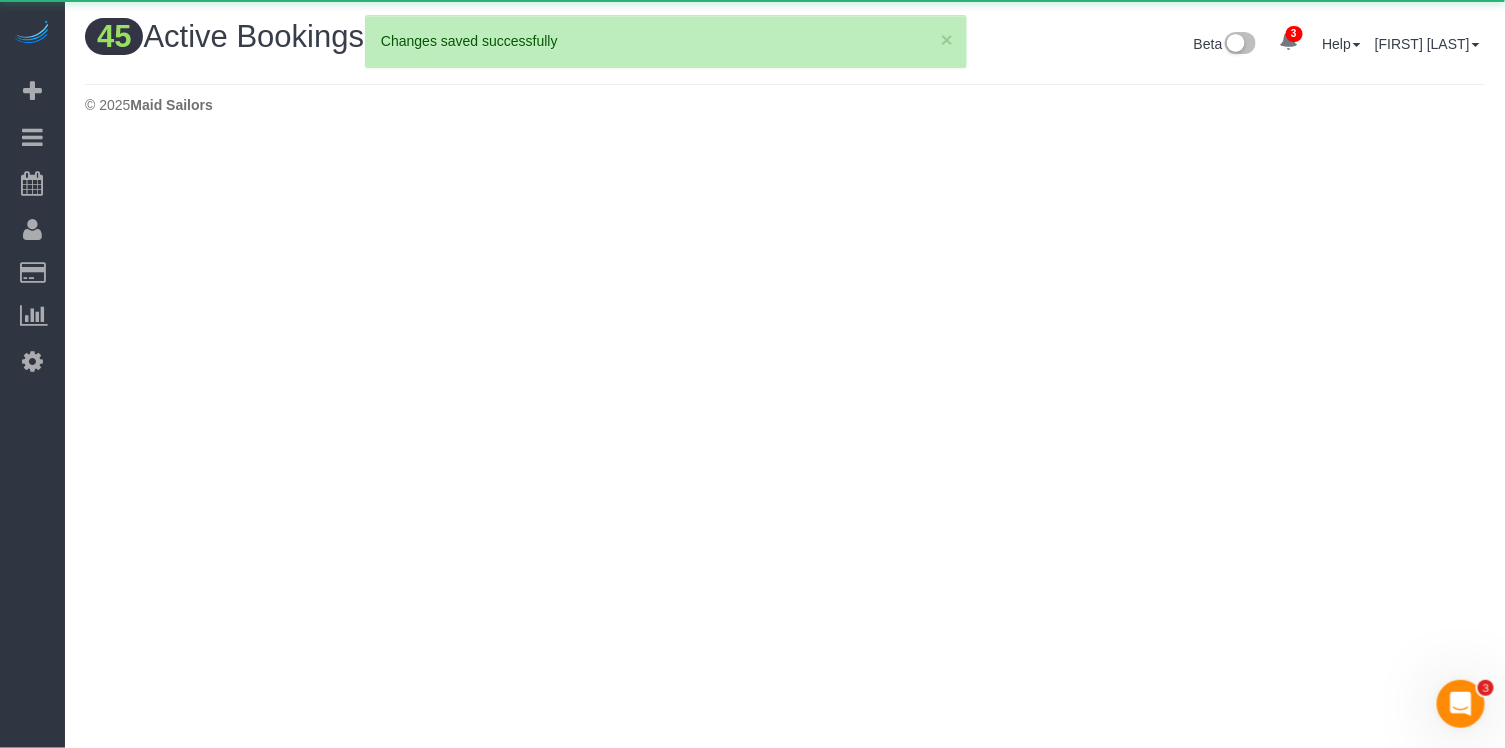 scroll, scrollTop: 0, scrollLeft: 0, axis: both 